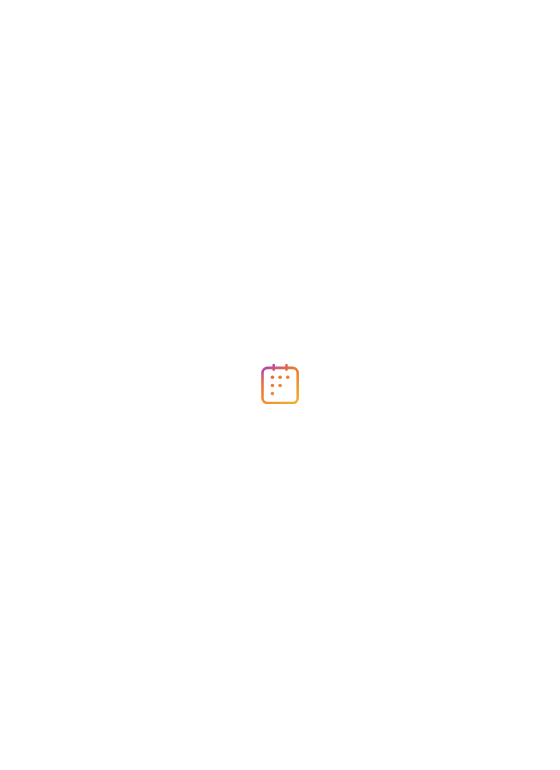 scroll, scrollTop: 0, scrollLeft: 0, axis: both 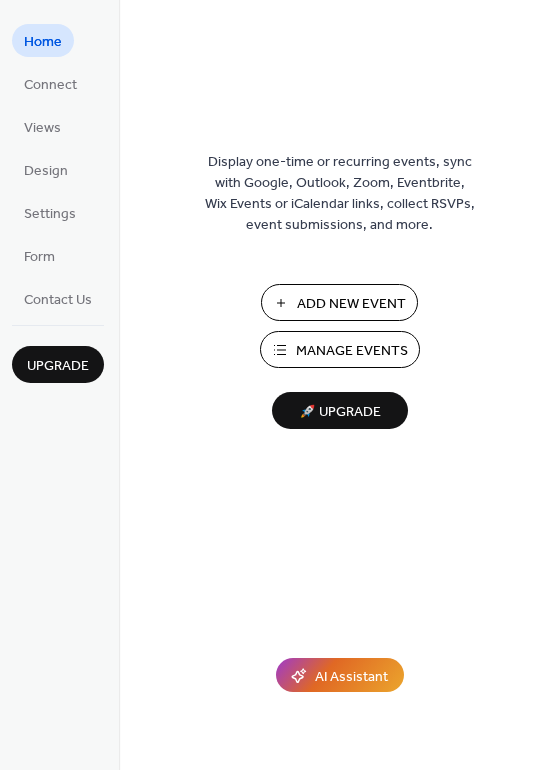 click on "Manage Events" at bounding box center [352, 351] 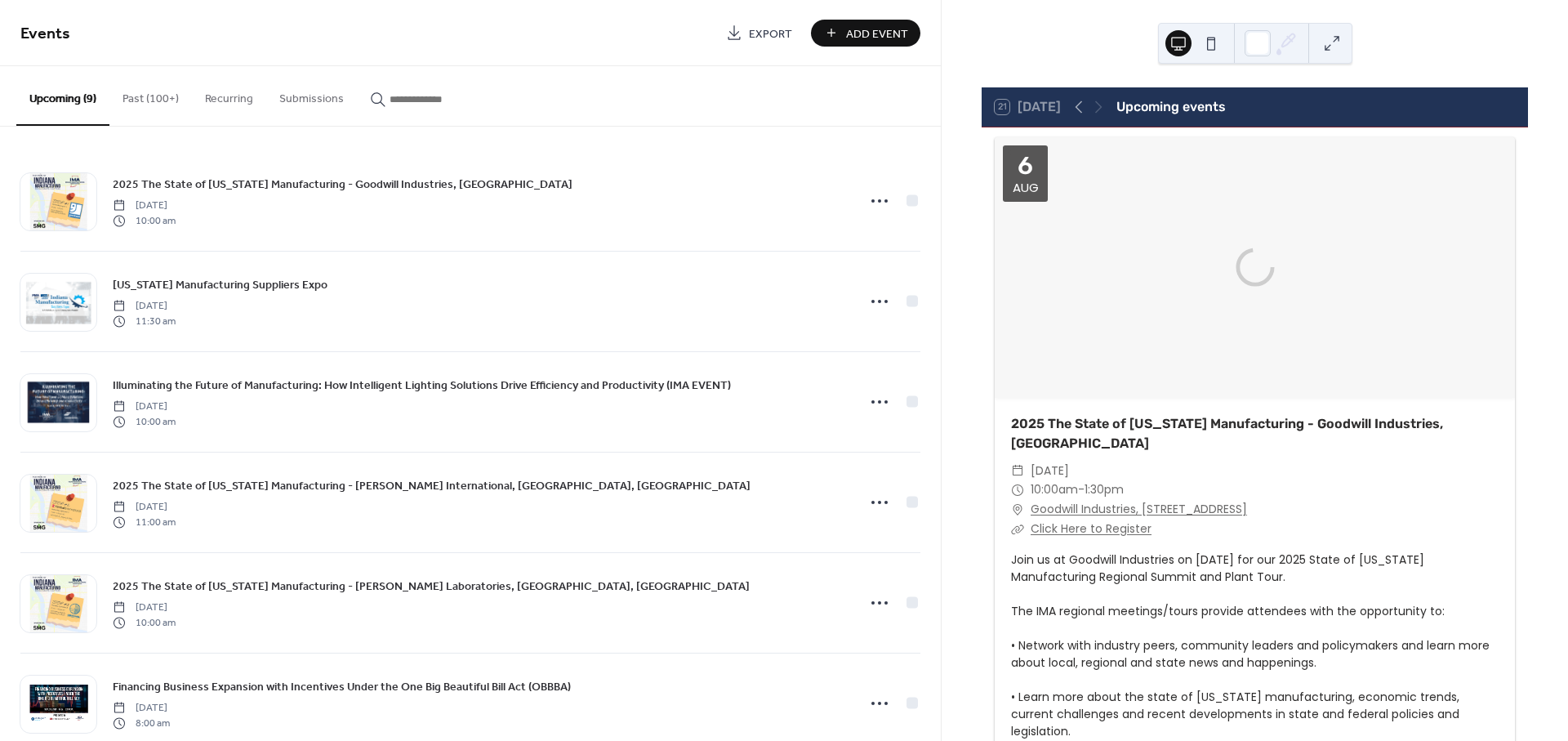 scroll, scrollTop: 0, scrollLeft: 0, axis: both 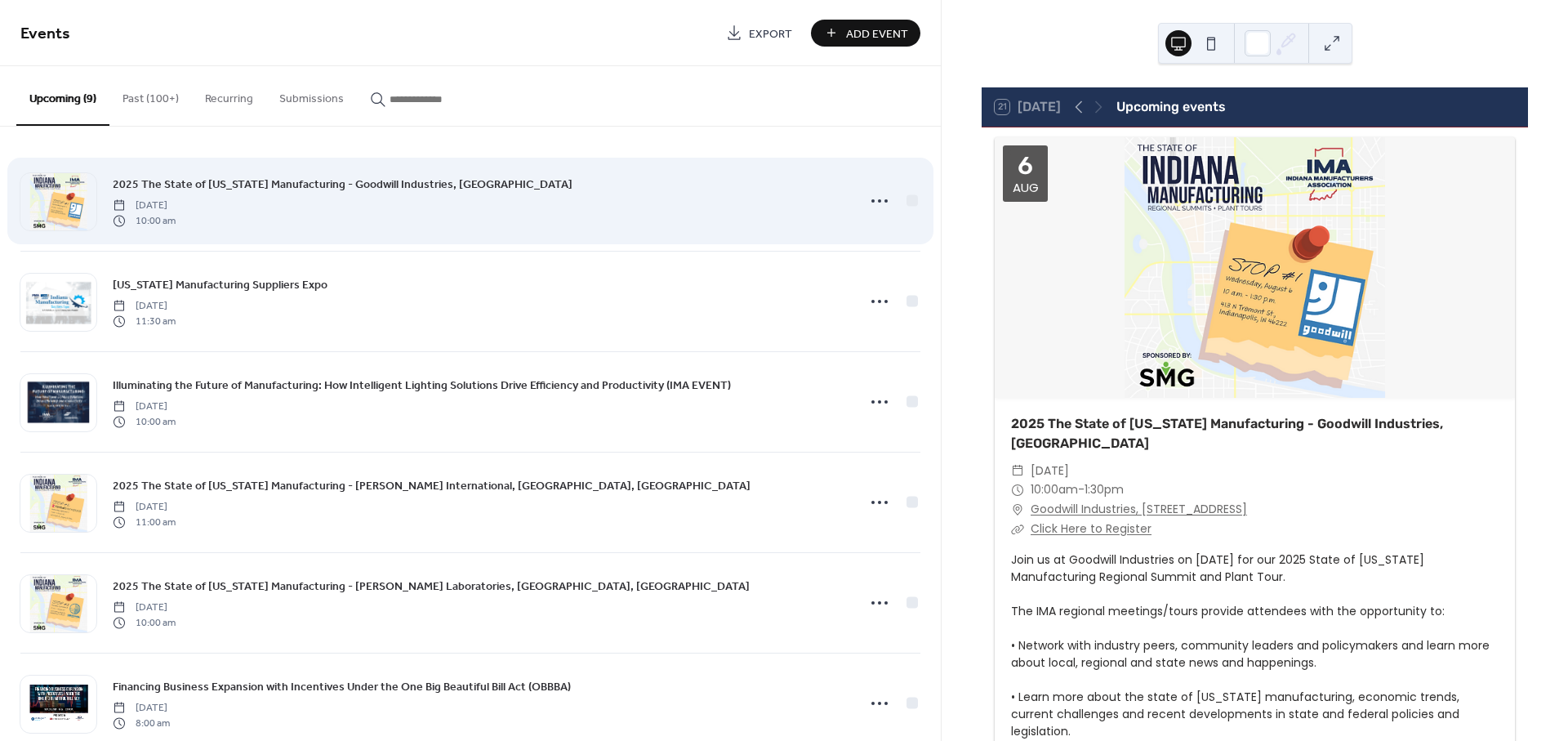 click on "2025 The State of Indiana Manufacturing - Goodwill Industries, Indianapolis" at bounding box center (342, 185) 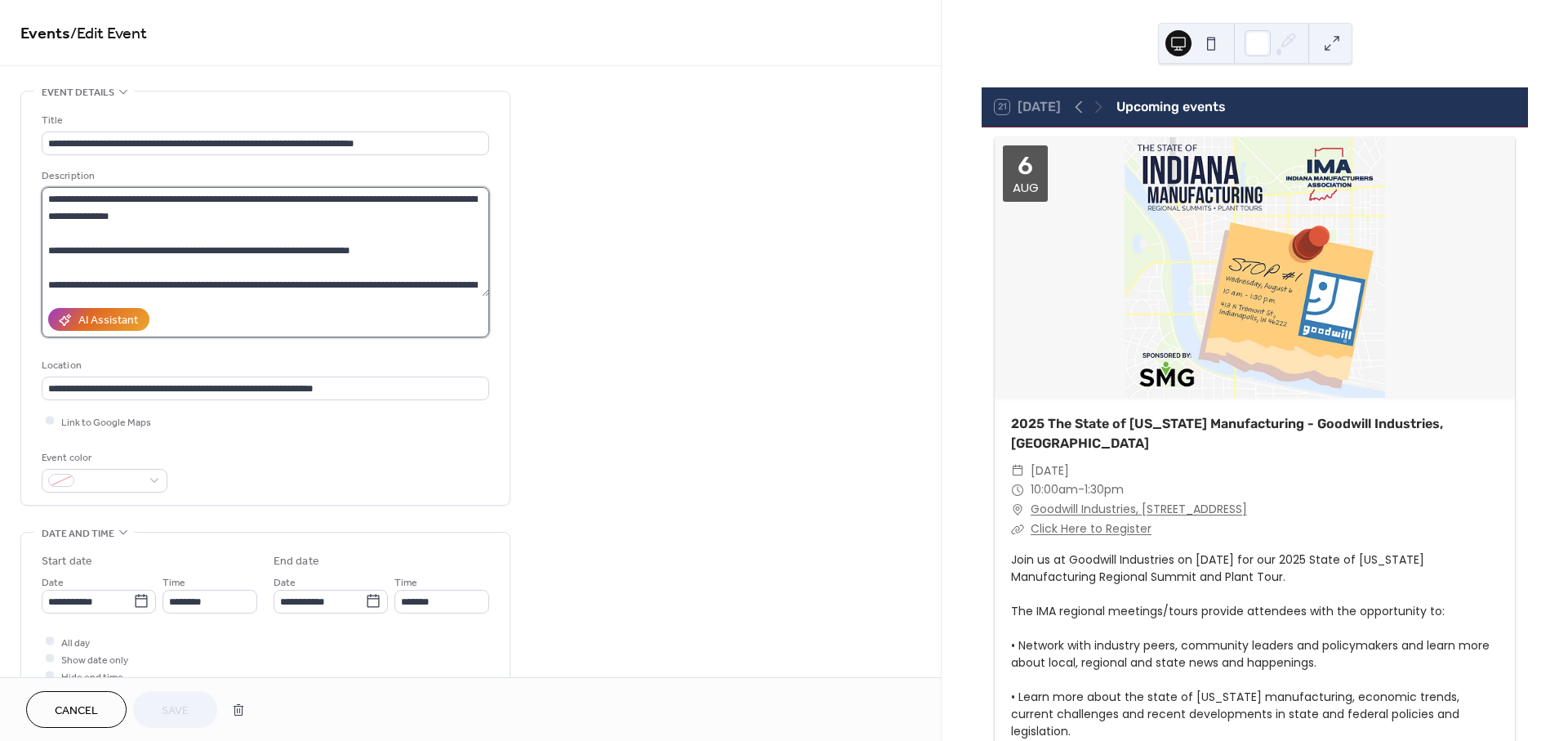 click at bounding box center [265, 242] 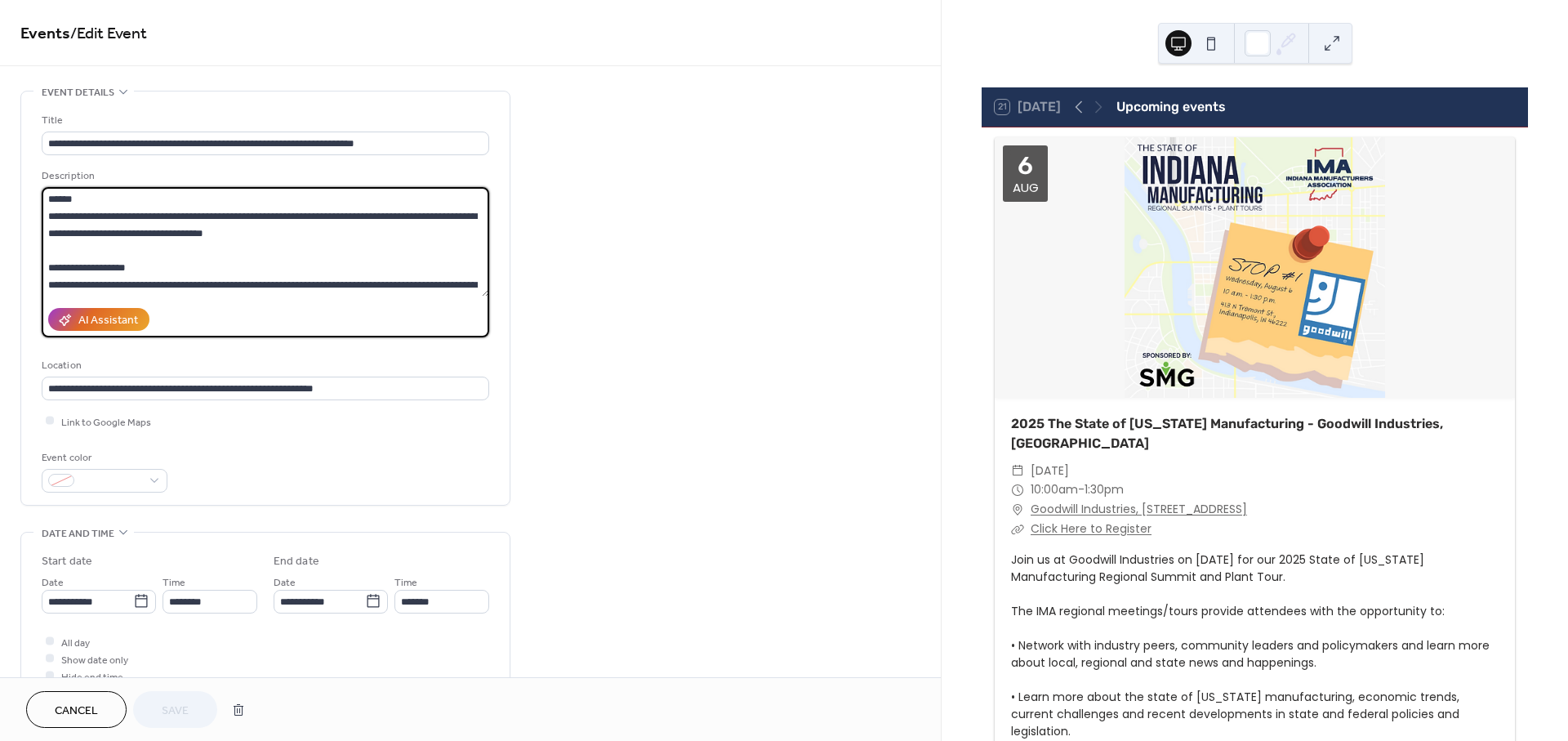scroll, scrollTop: 377, scrollLeft: 0, axis: vertical 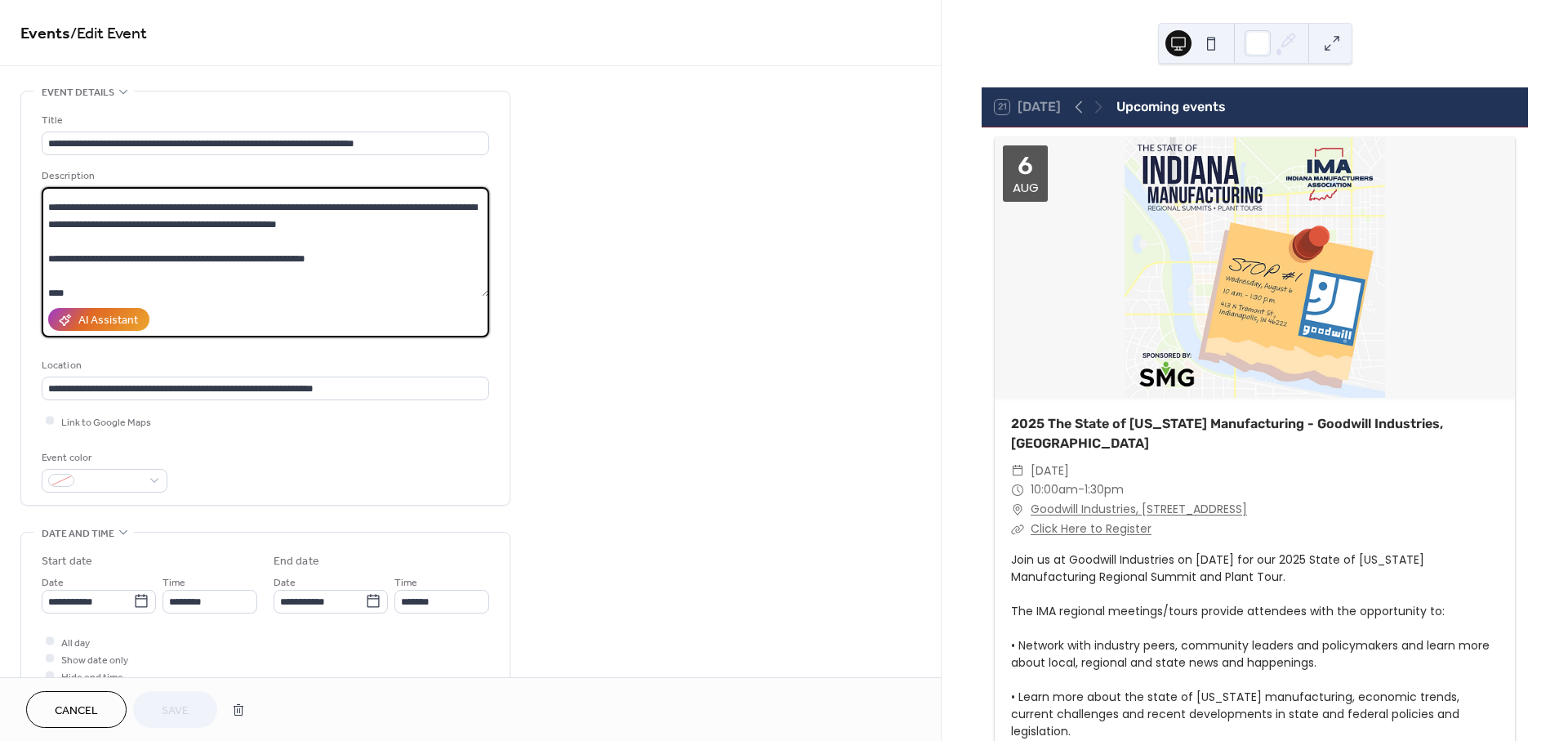 drag, startPoint x: 324, startPoint y: 247, endPoint x: 58, endPoint y: 207, distance: 268.99071 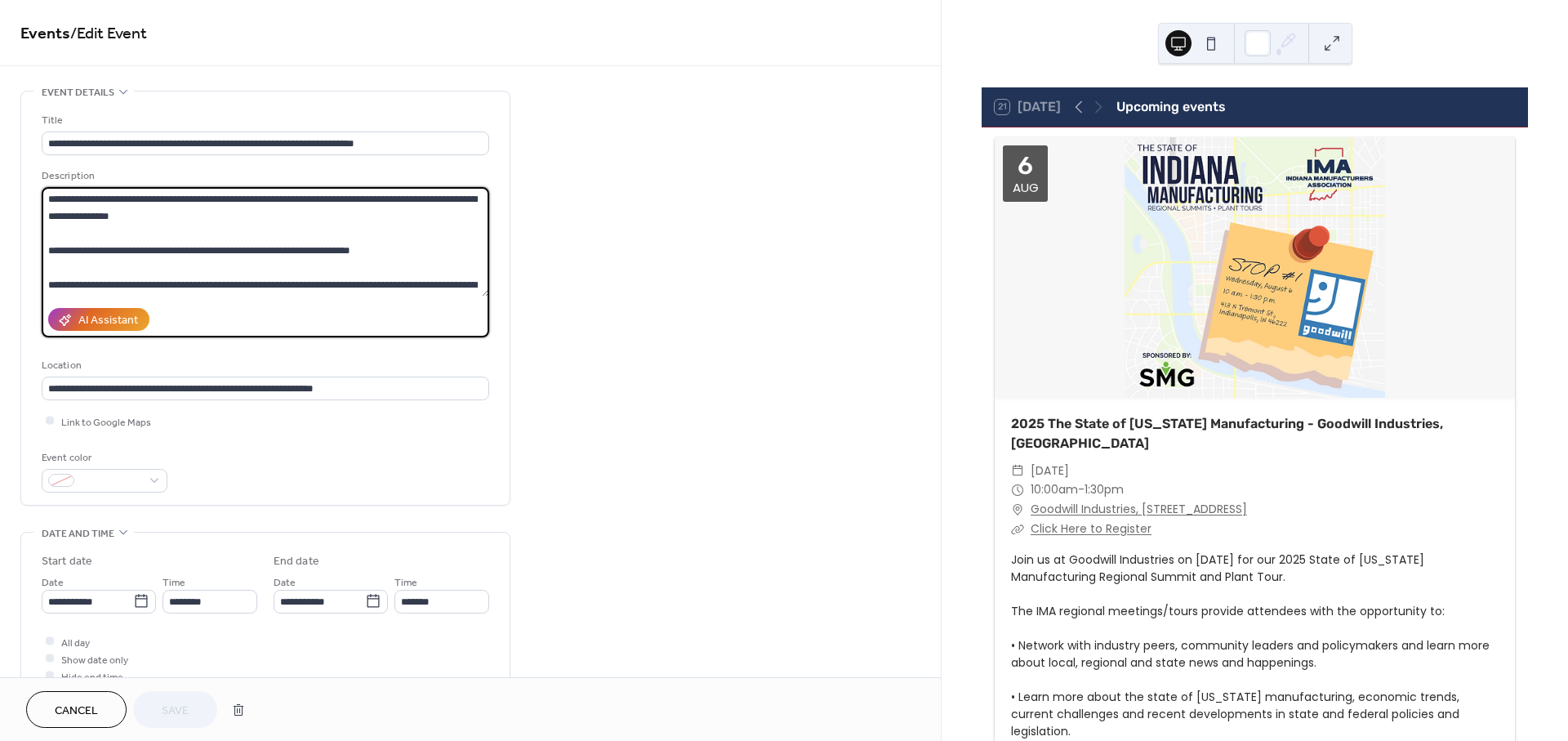 drag, startPoint x: 310, startPoint y: 259, endPoint x: 5, endPoint y: 181, distance: 314.81582 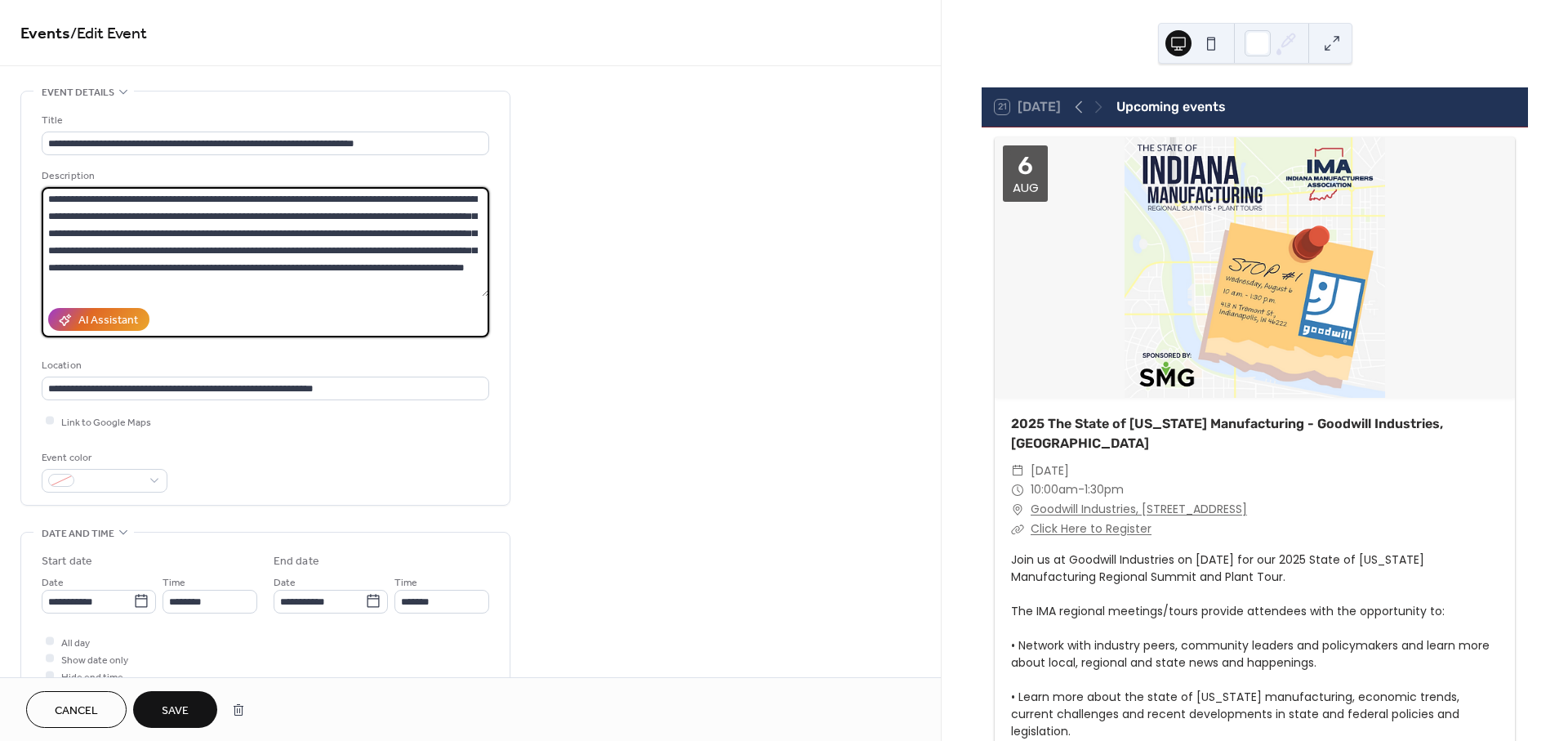 scroll, scrollTop: 242, scrollLeft: 0, axis: vertical 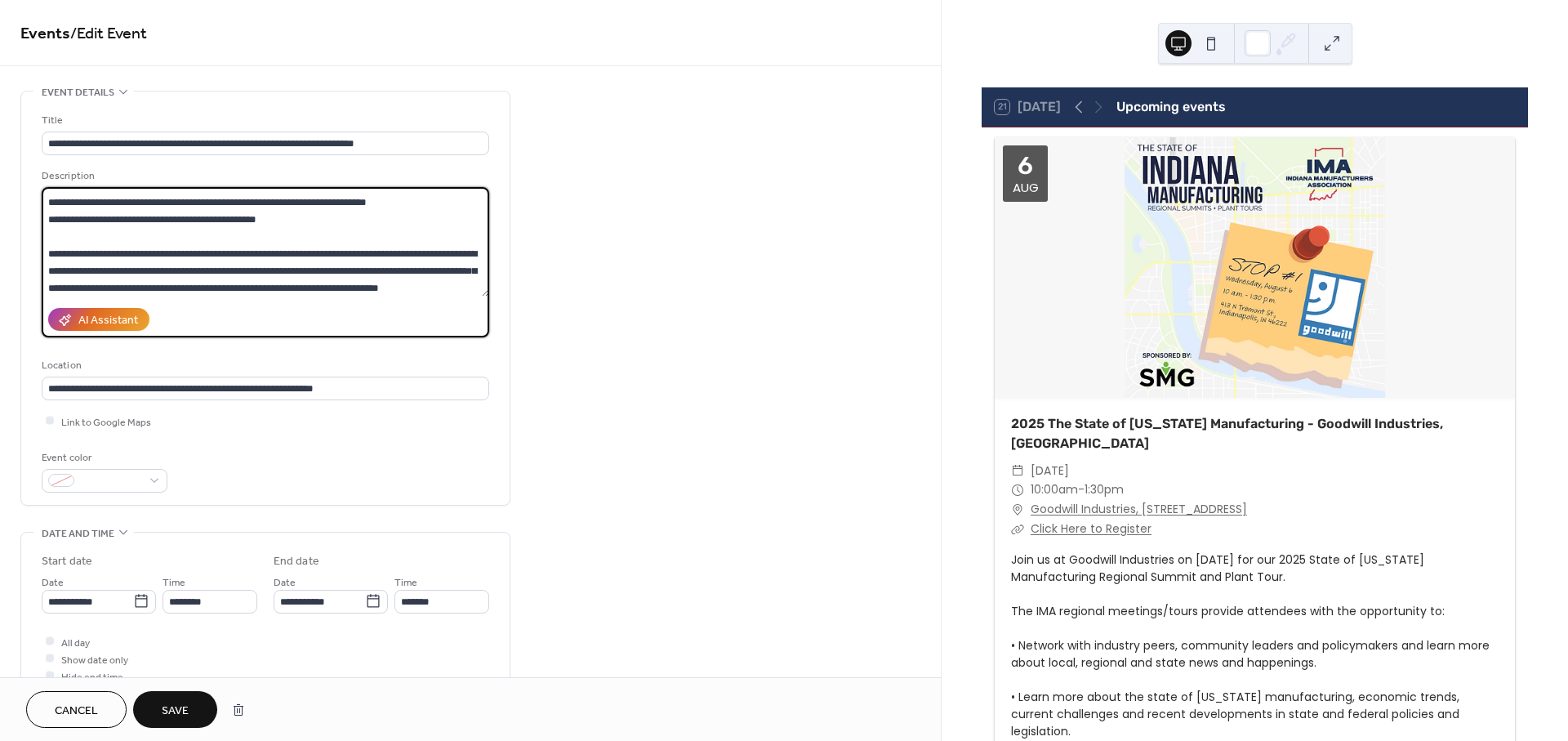 paste on "**********" 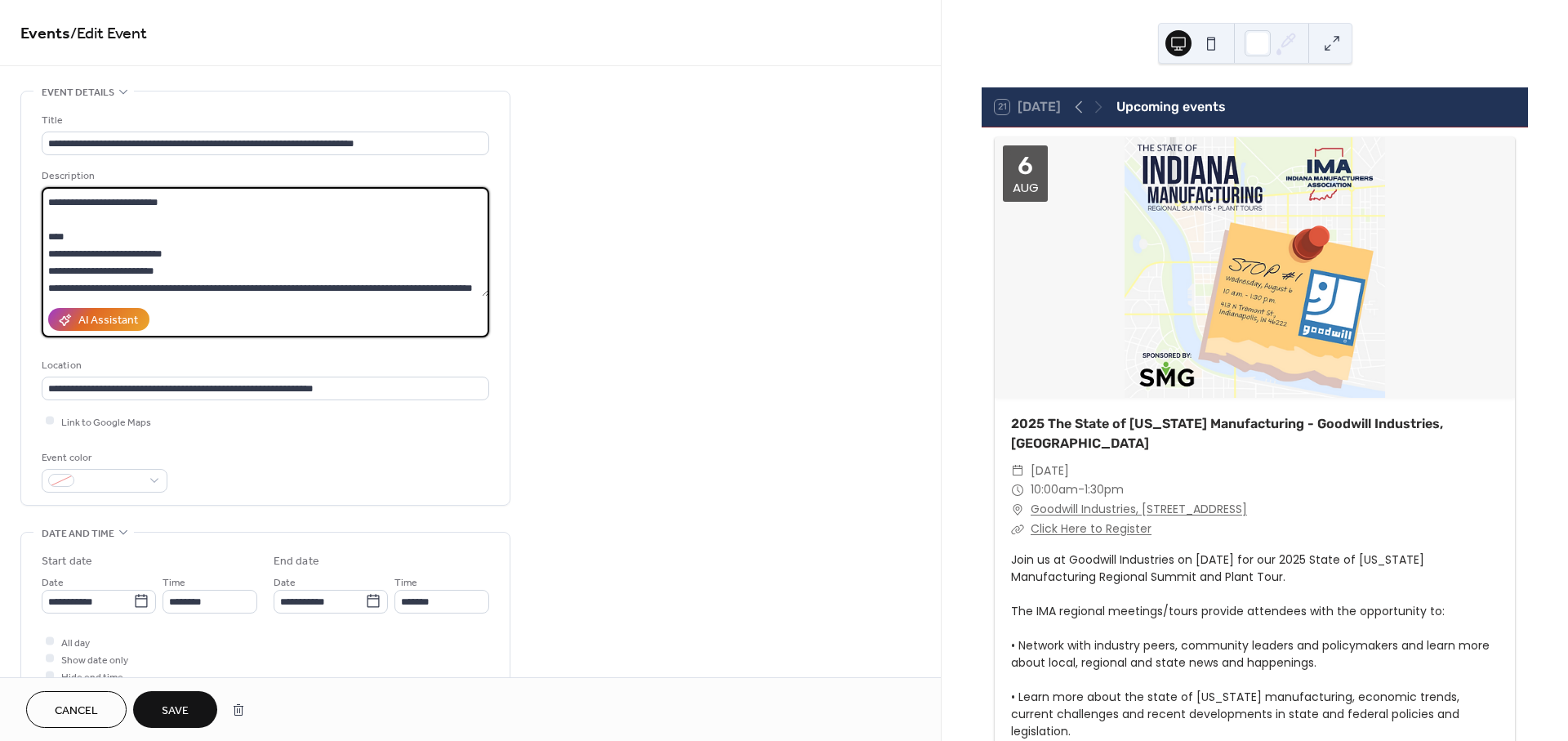 scroll, scrollTop: 271, scrollLeft: 0, axis: vertical 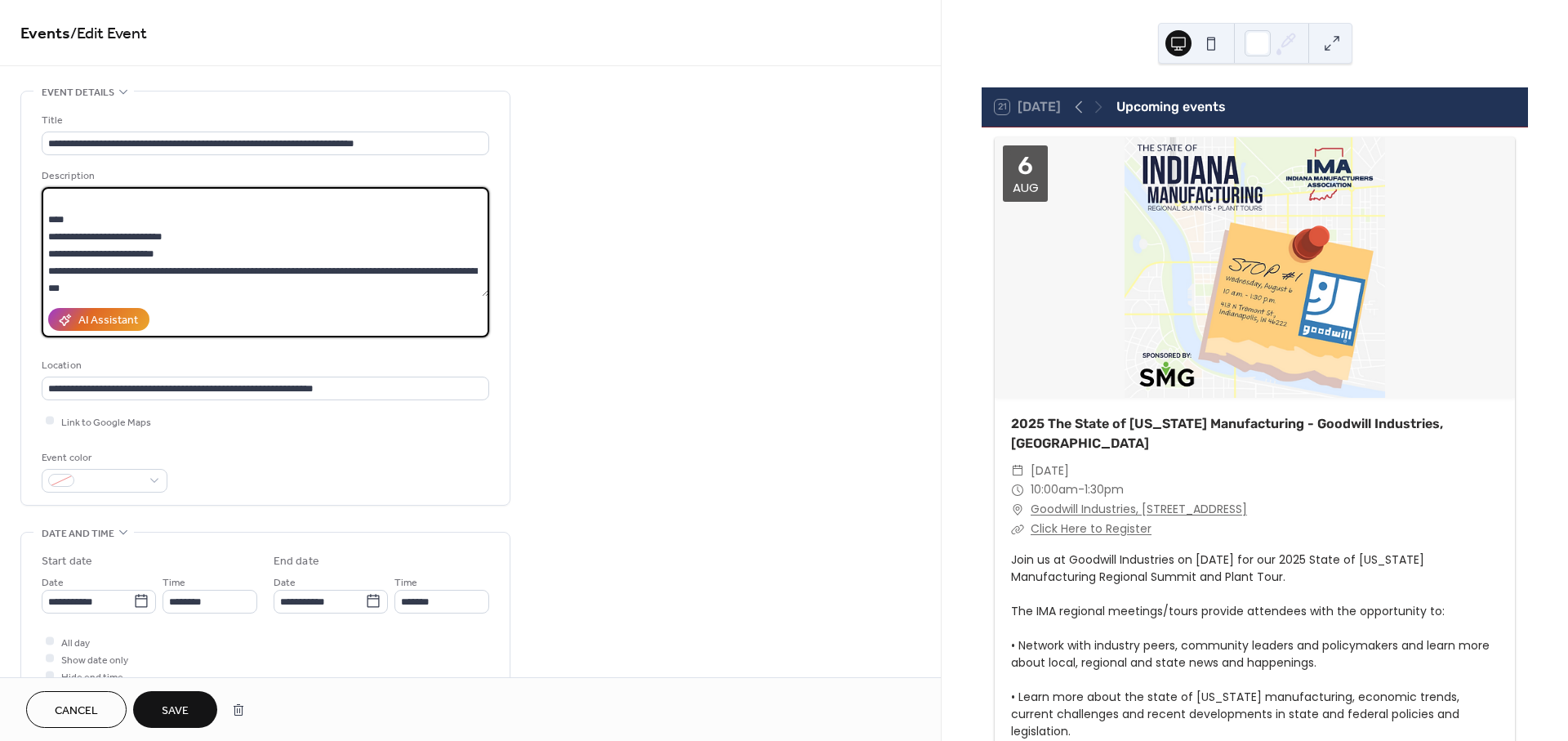 click at bounding box center [265, 242] 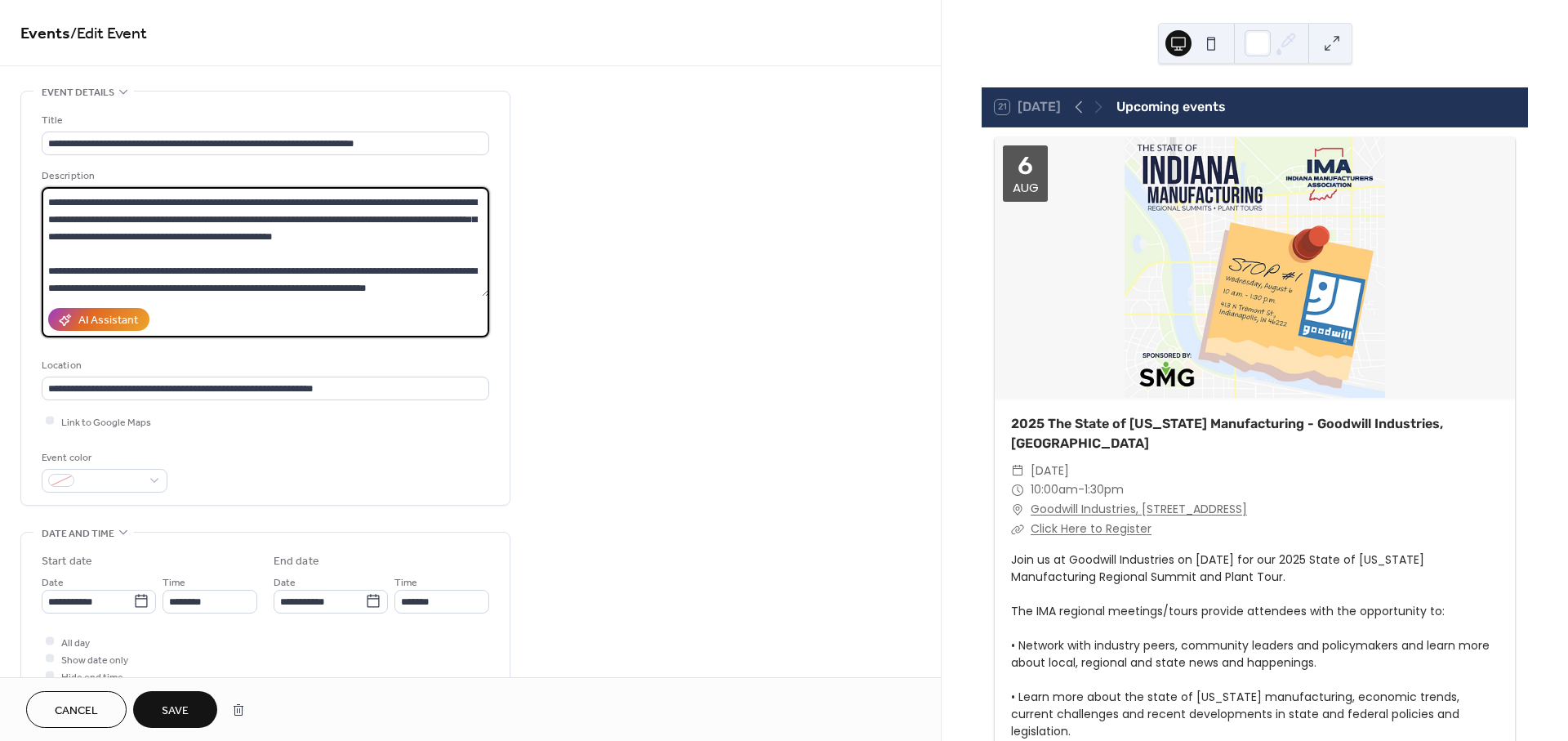 scroll, scrollTop: 494, scrollLeft: 0, axis: vertical 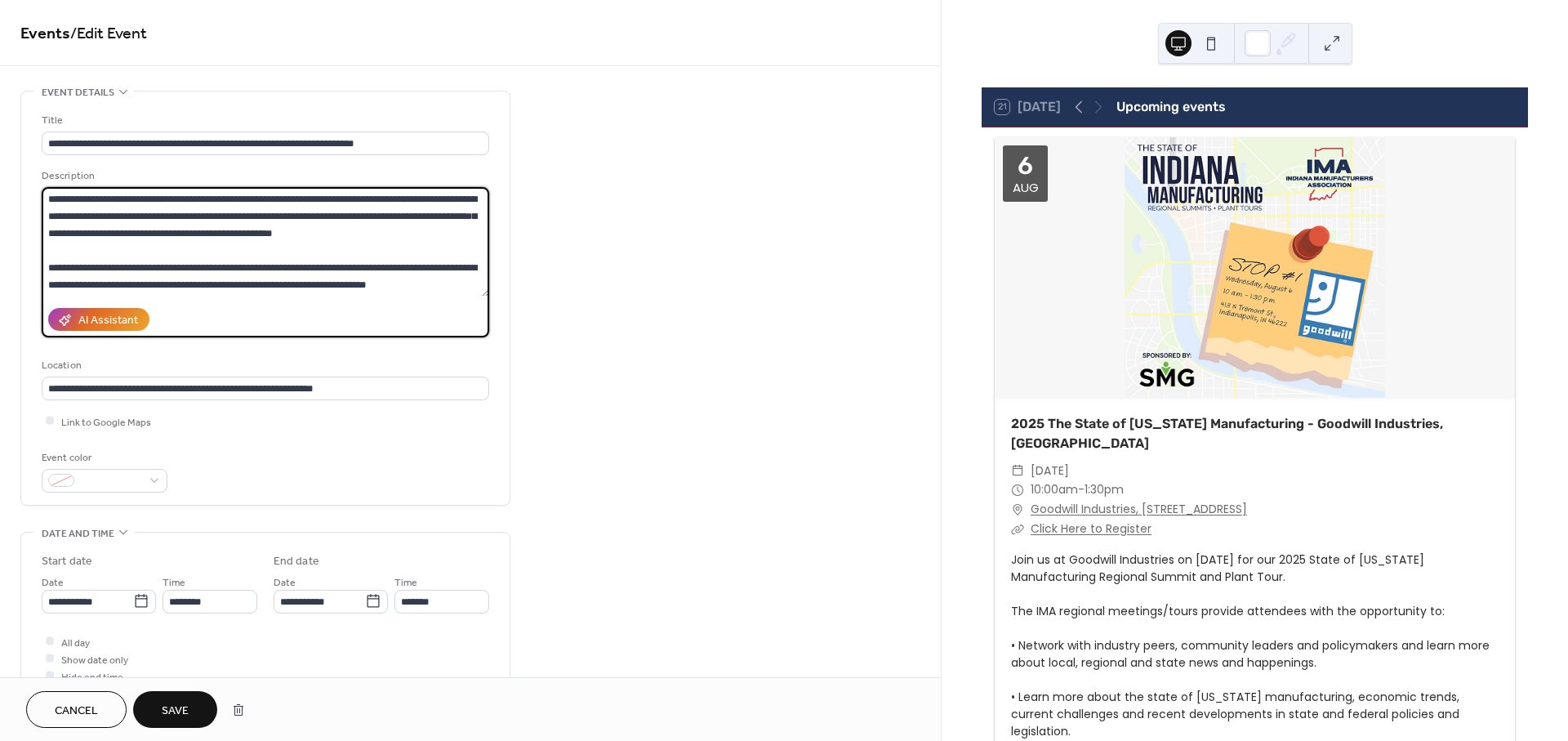 type on "**********" 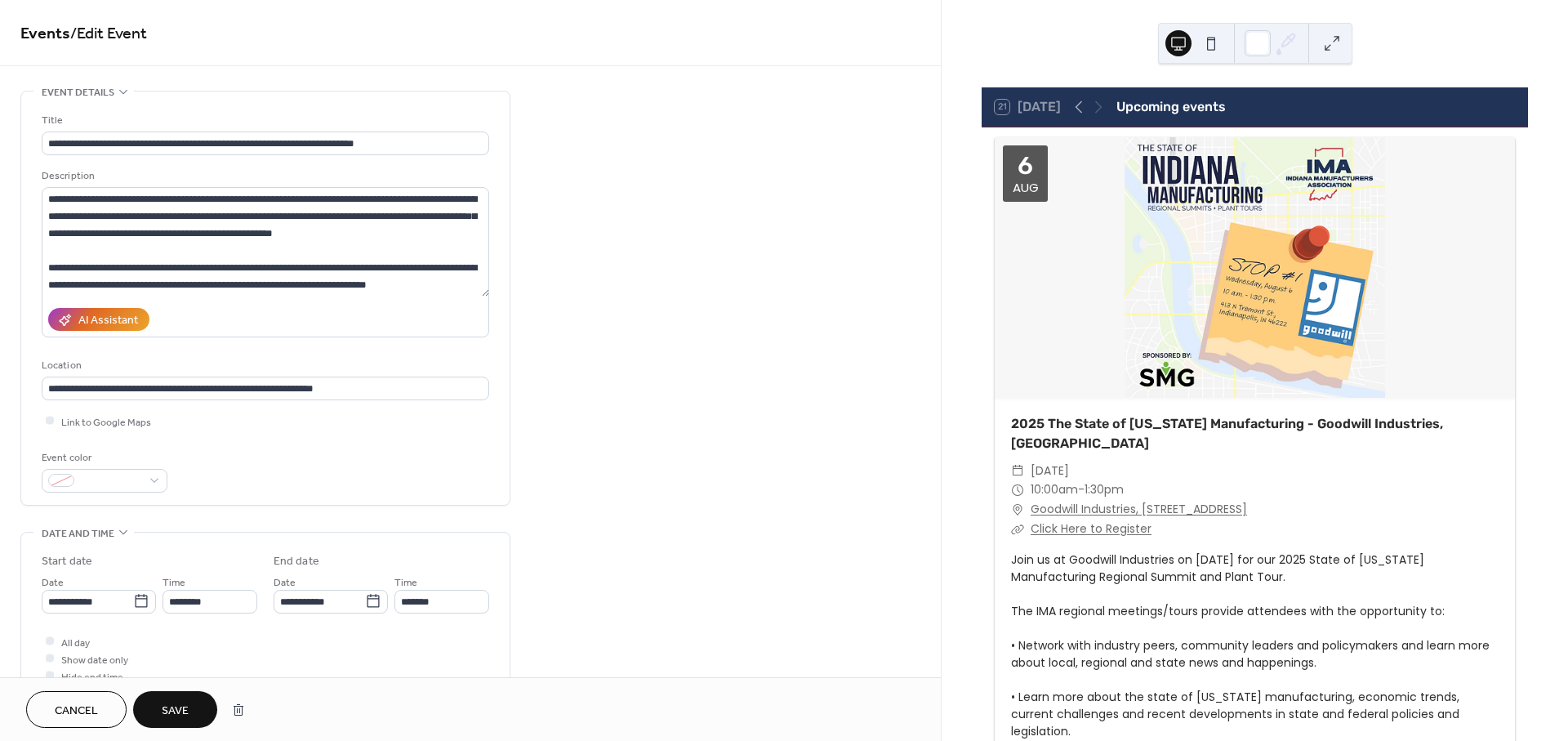 click on "Save" at bounding box center (175, 711) 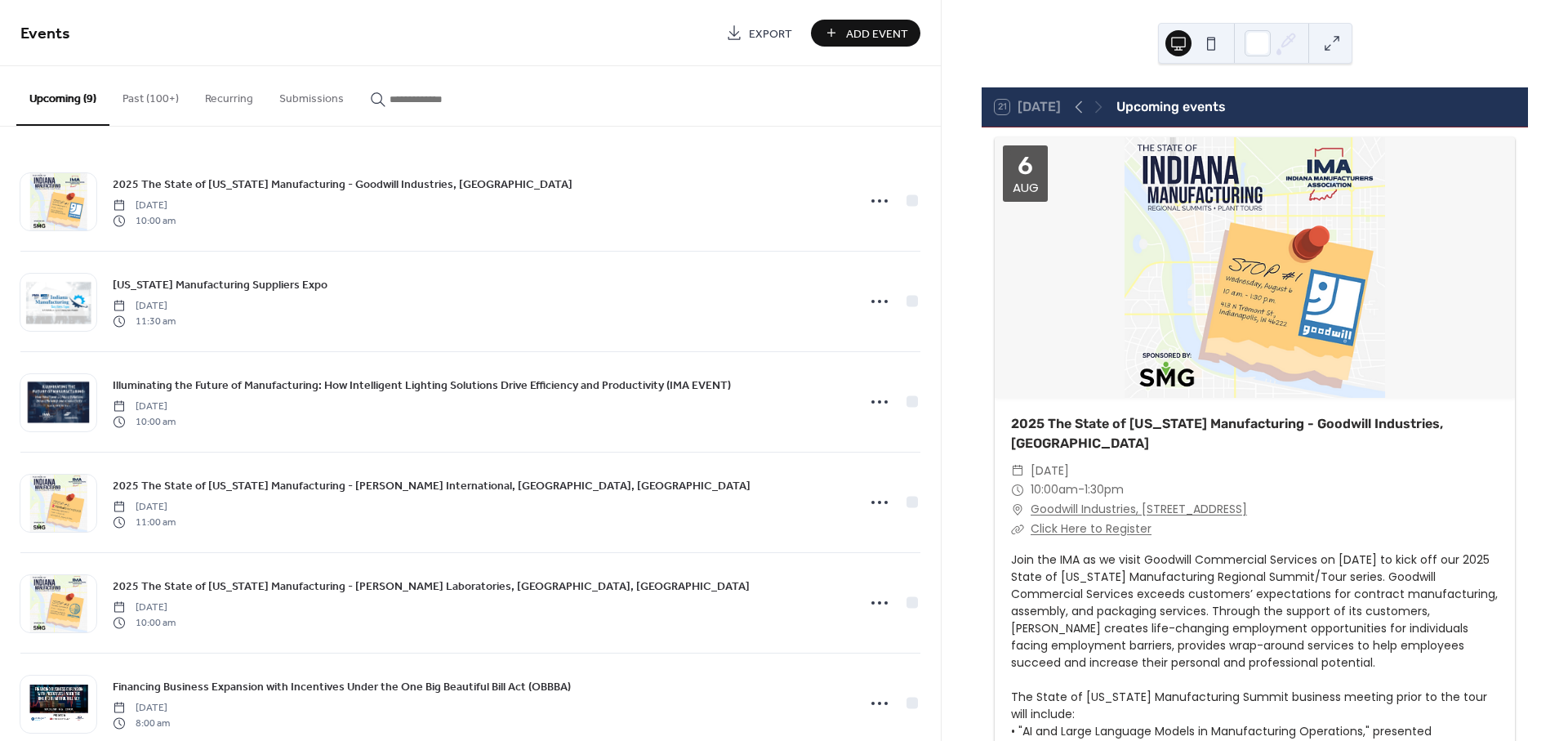 scroll, scrollTop: 242, scrollLeft: 0, axis: vertical 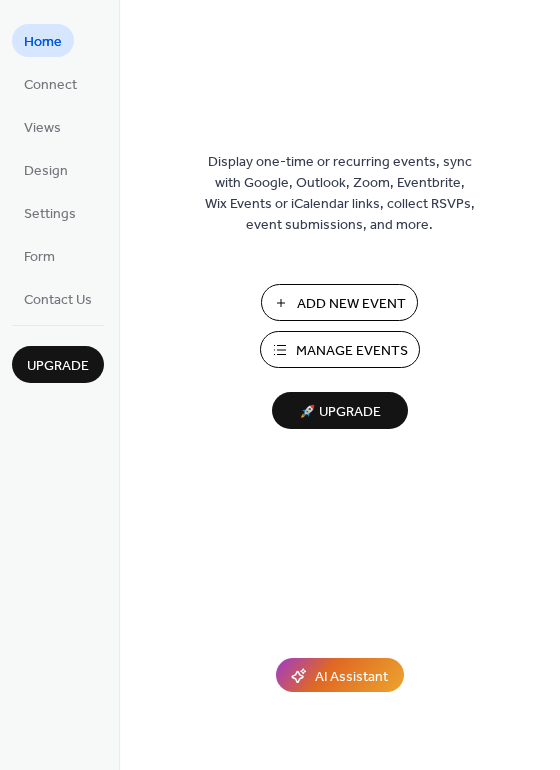 click on "Manage Events" at bounding box center (352, 351) 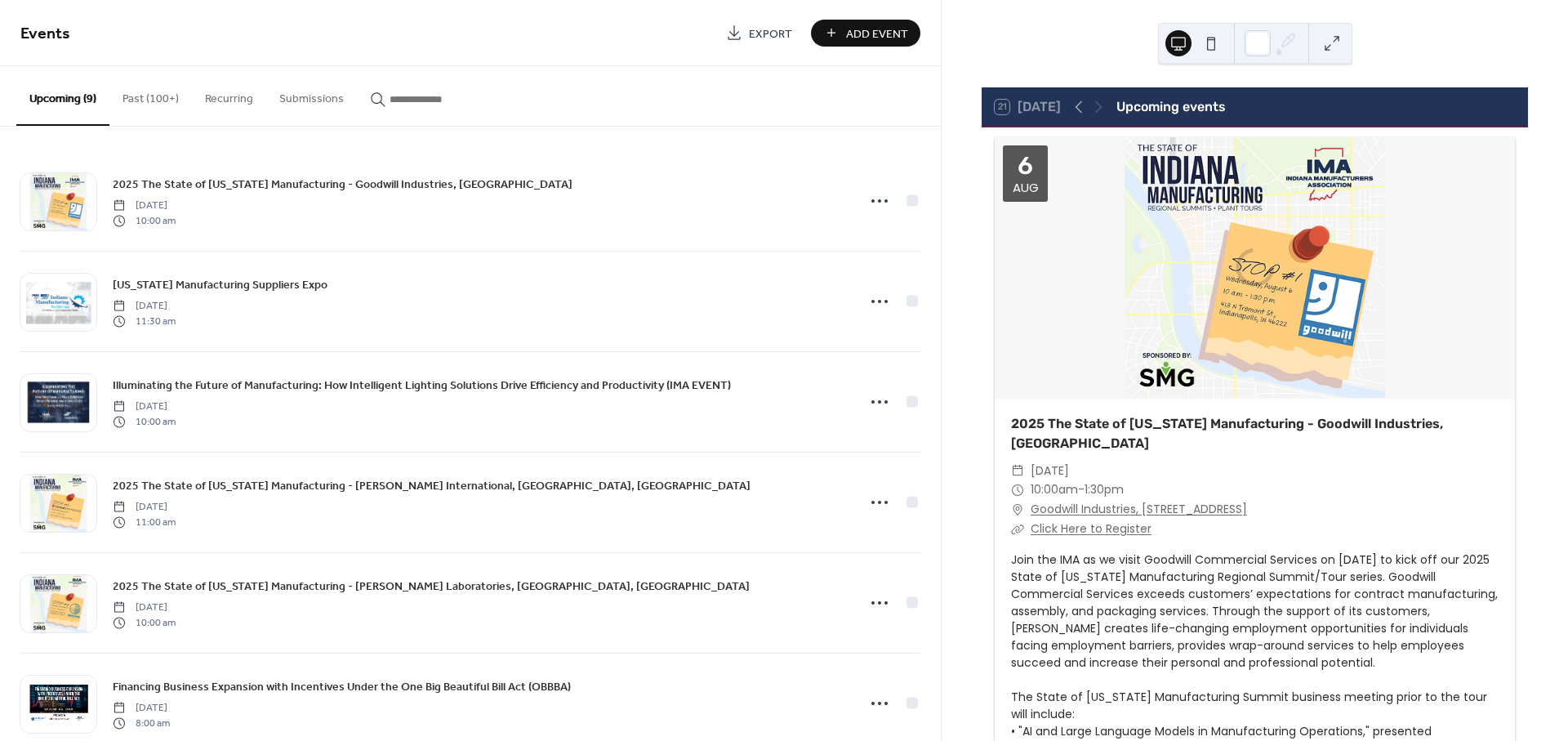 scroll, scrollTop: 0, scrollLeft: 0, axis: both 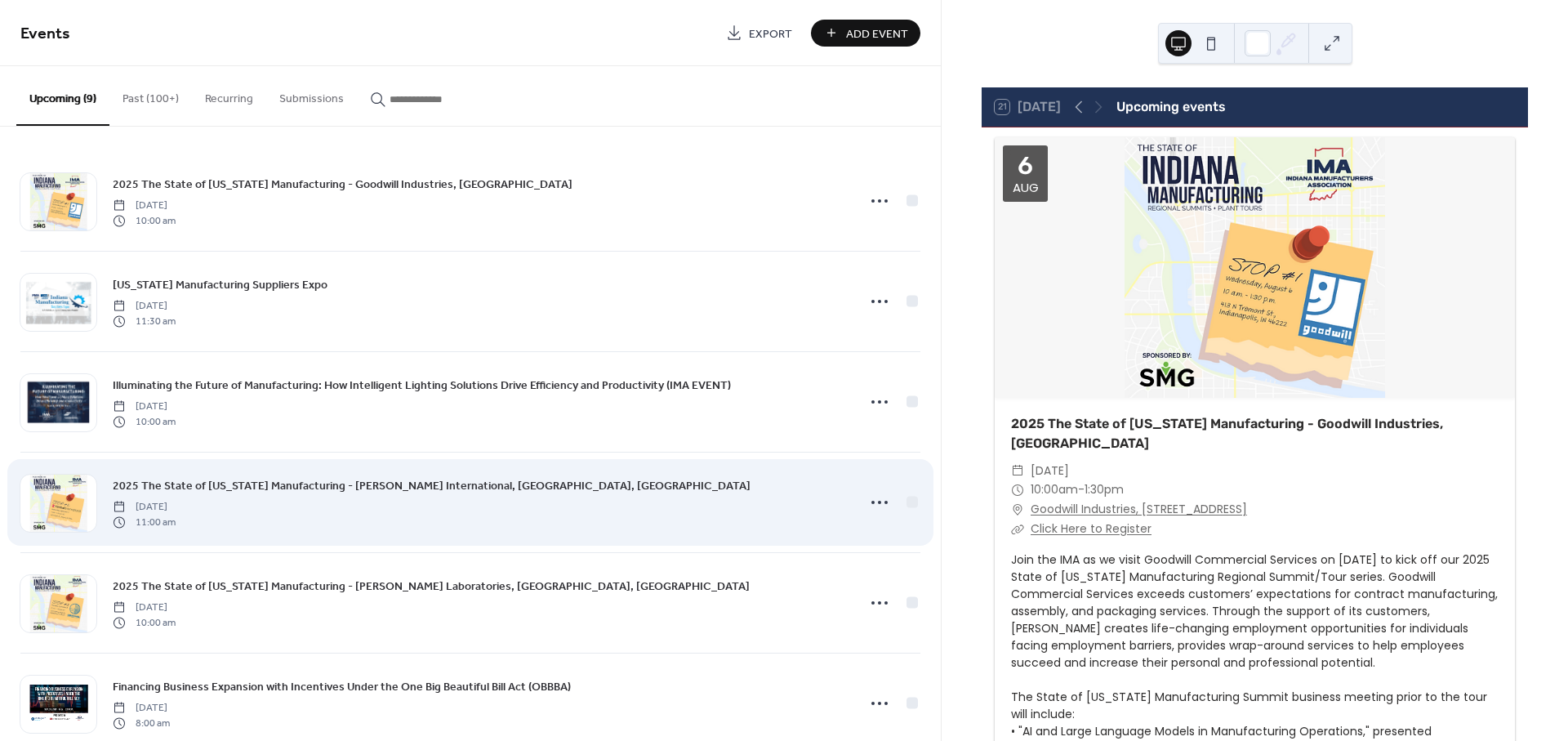 click on "2025 The State of Indiana Manufacturing - Kimball International, Jasper, IN" at bounding box center [431, 486] 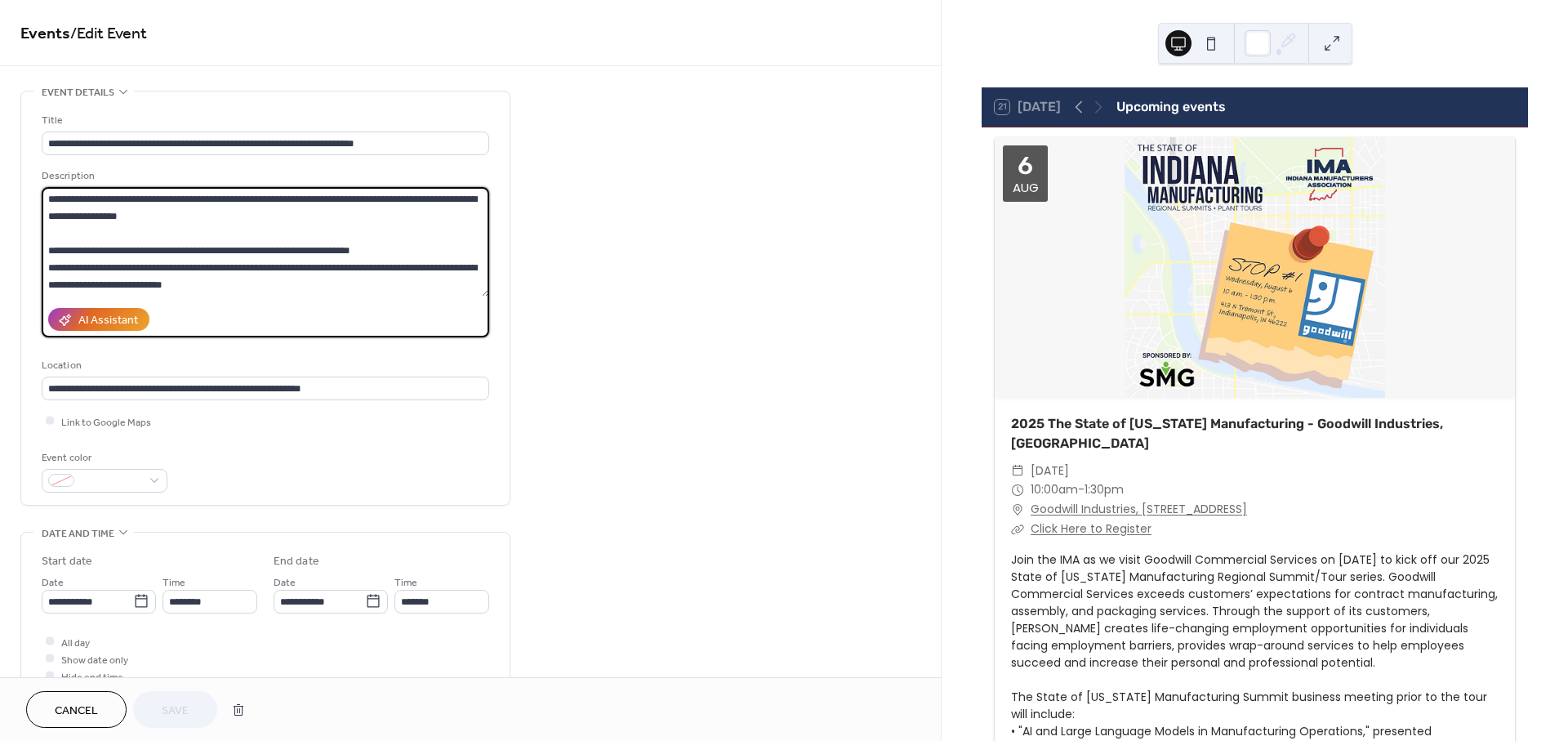 click at bounding box center [265, 242] 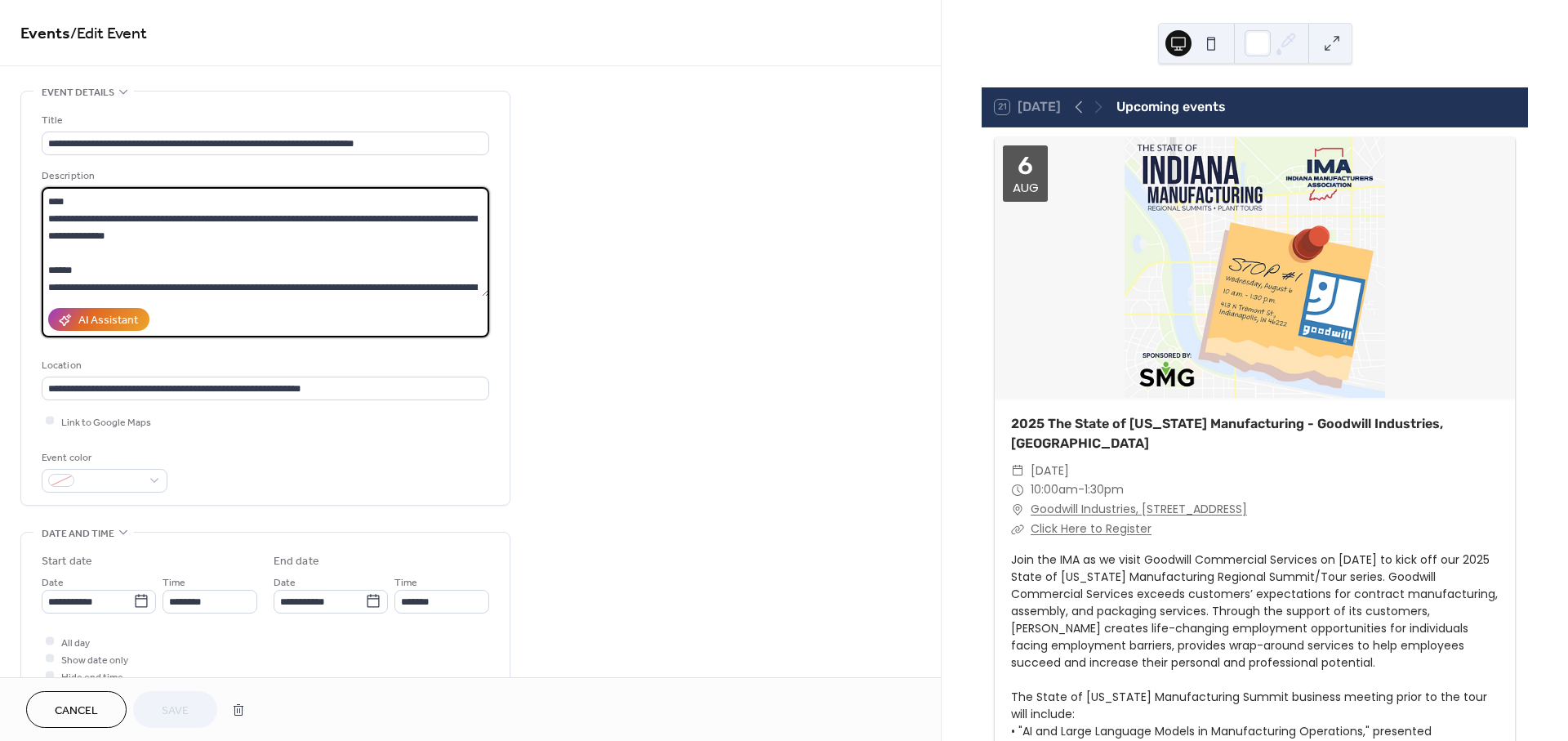 scroll, scrollTop: 0, scrollLeft: 0, axis: both 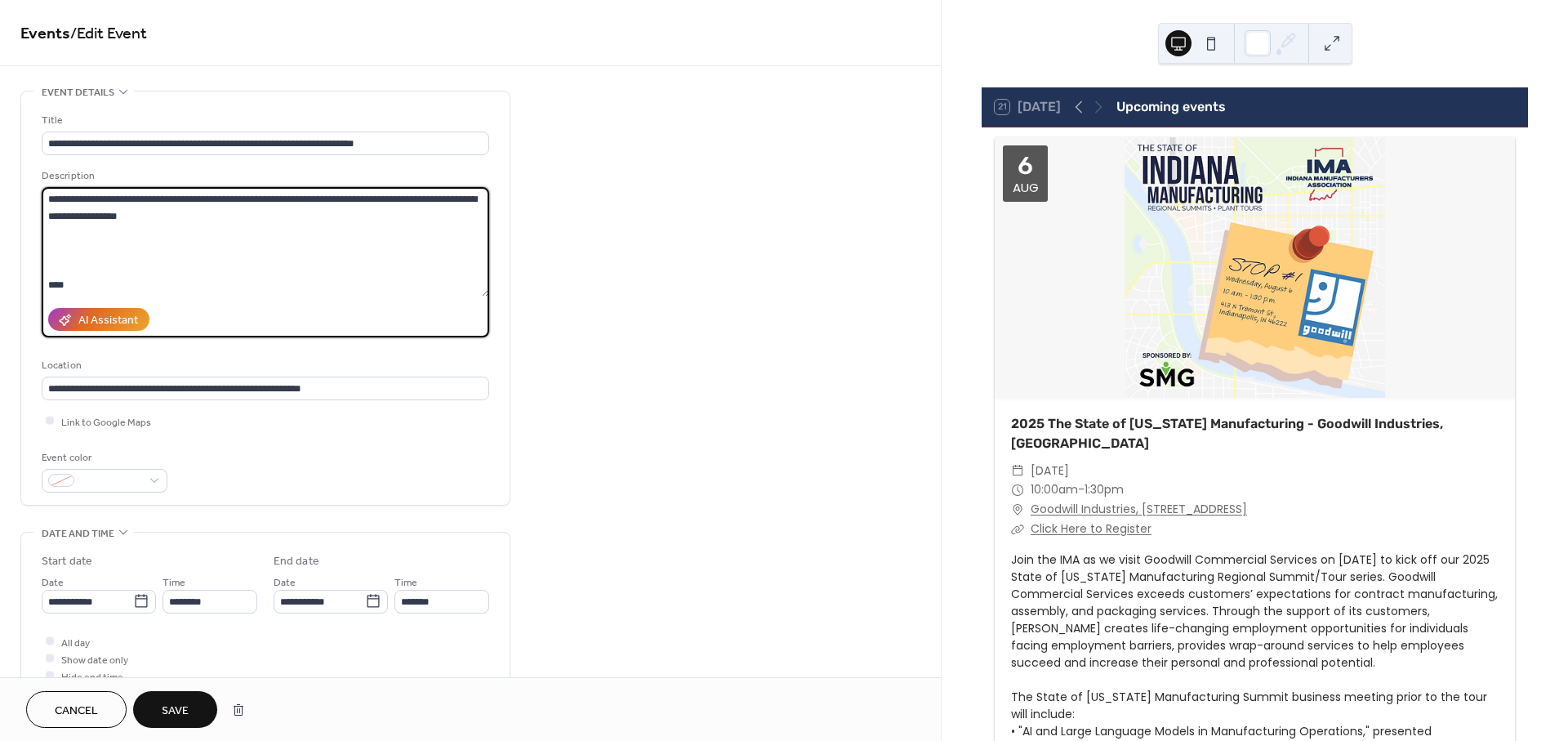 paste on "**********" 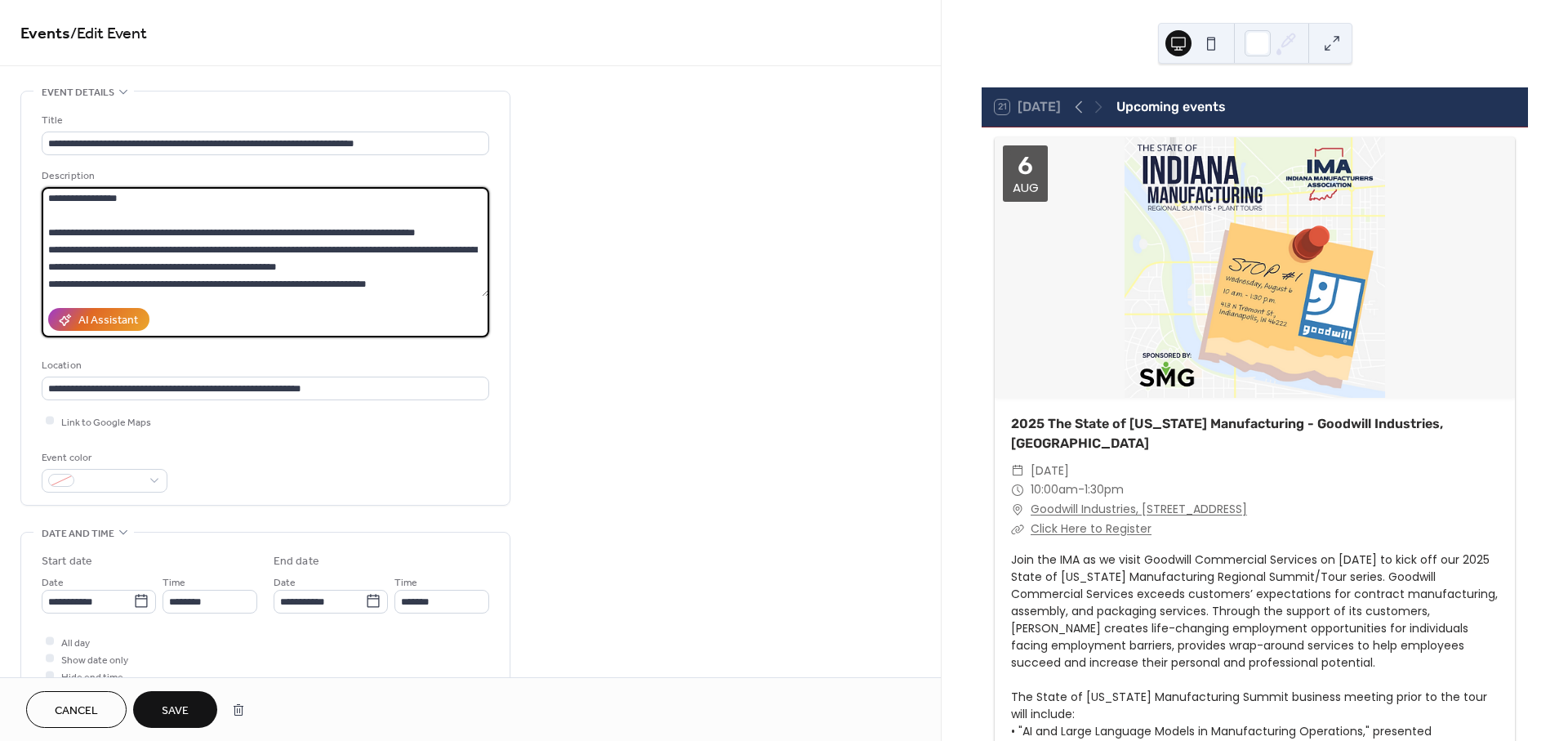 scroll, scrollTop: 1, scrollLeft: 0, axis: vertical 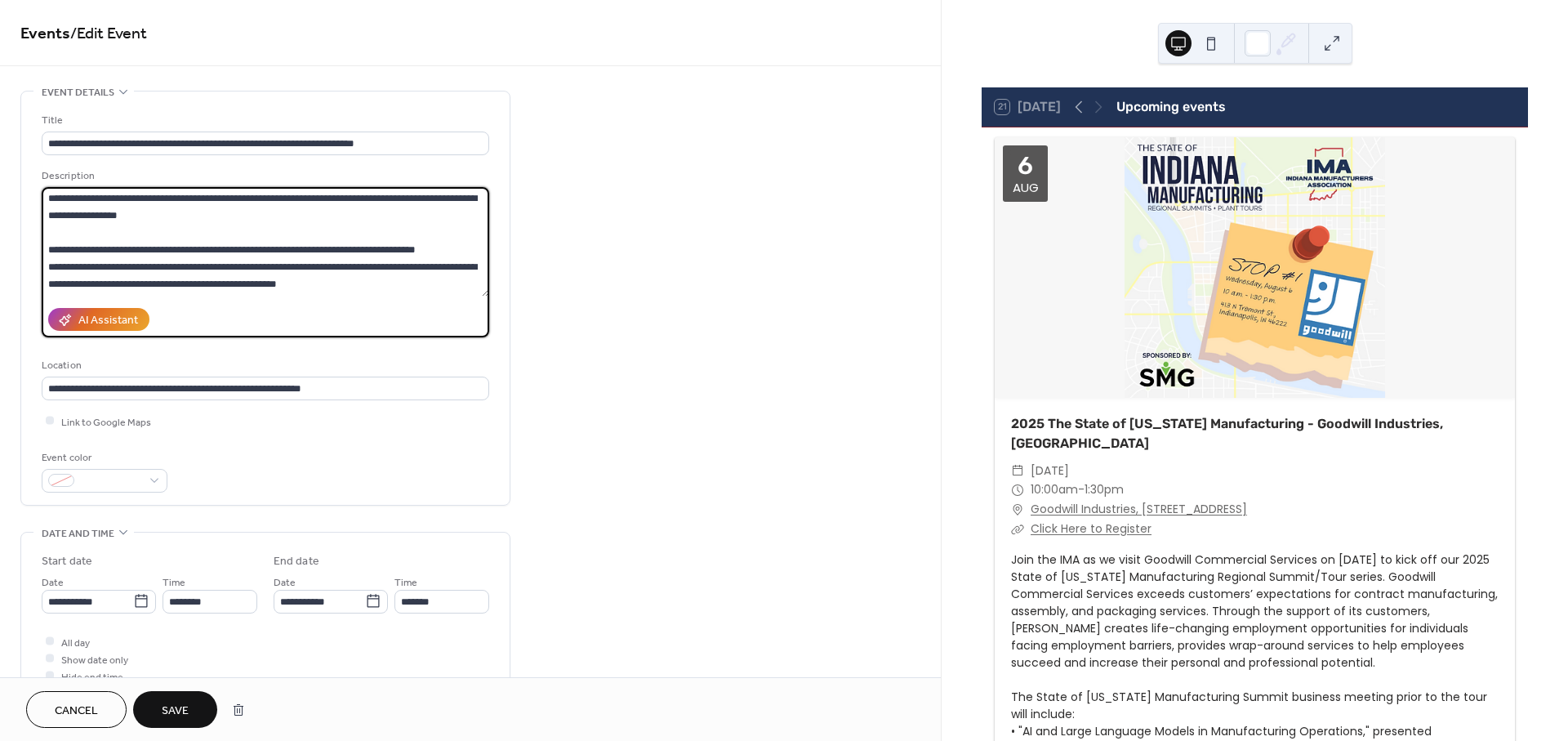 click at bounding box center (265, 242) 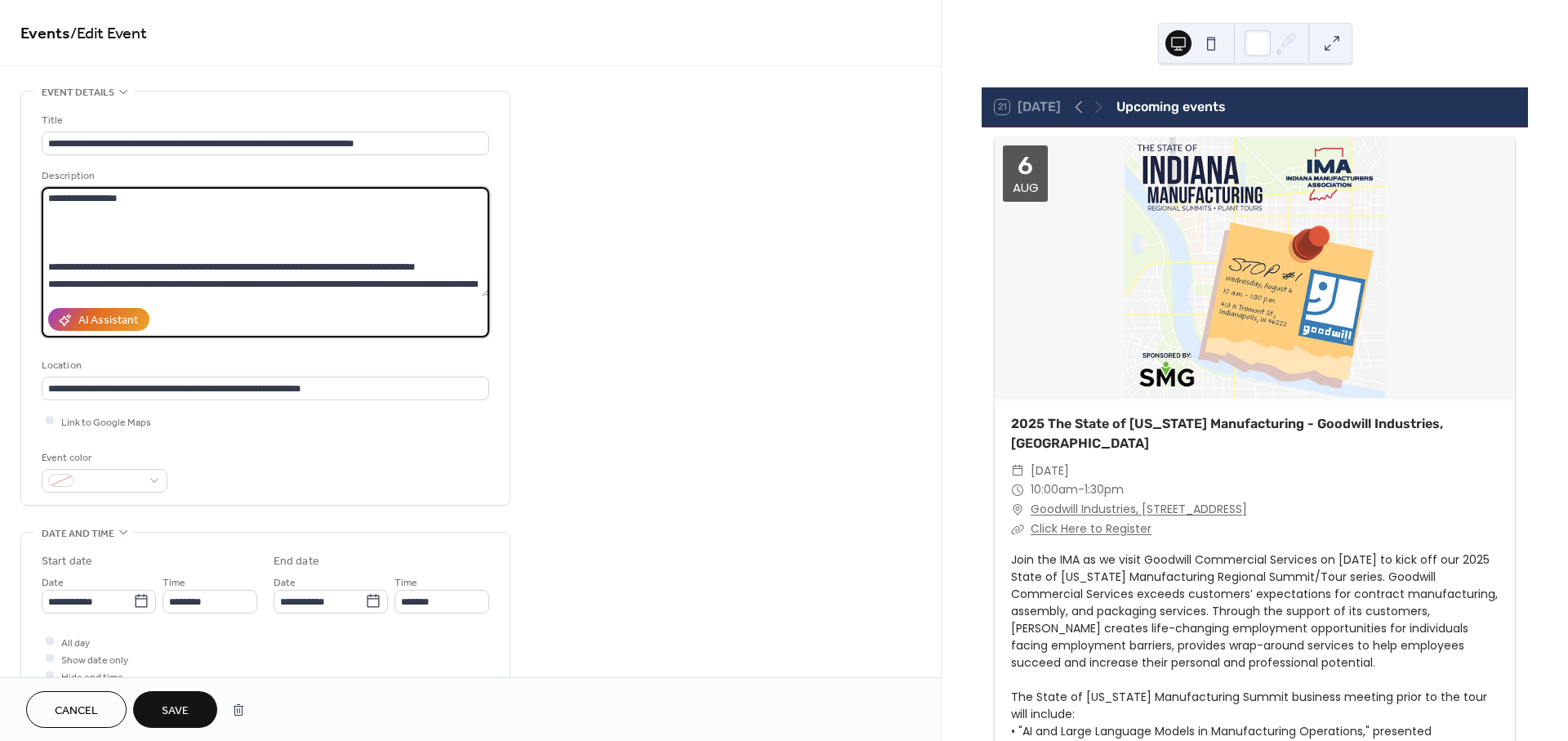 scroll, scrollTop: 35, scrollLeft: 0, axis: vertical 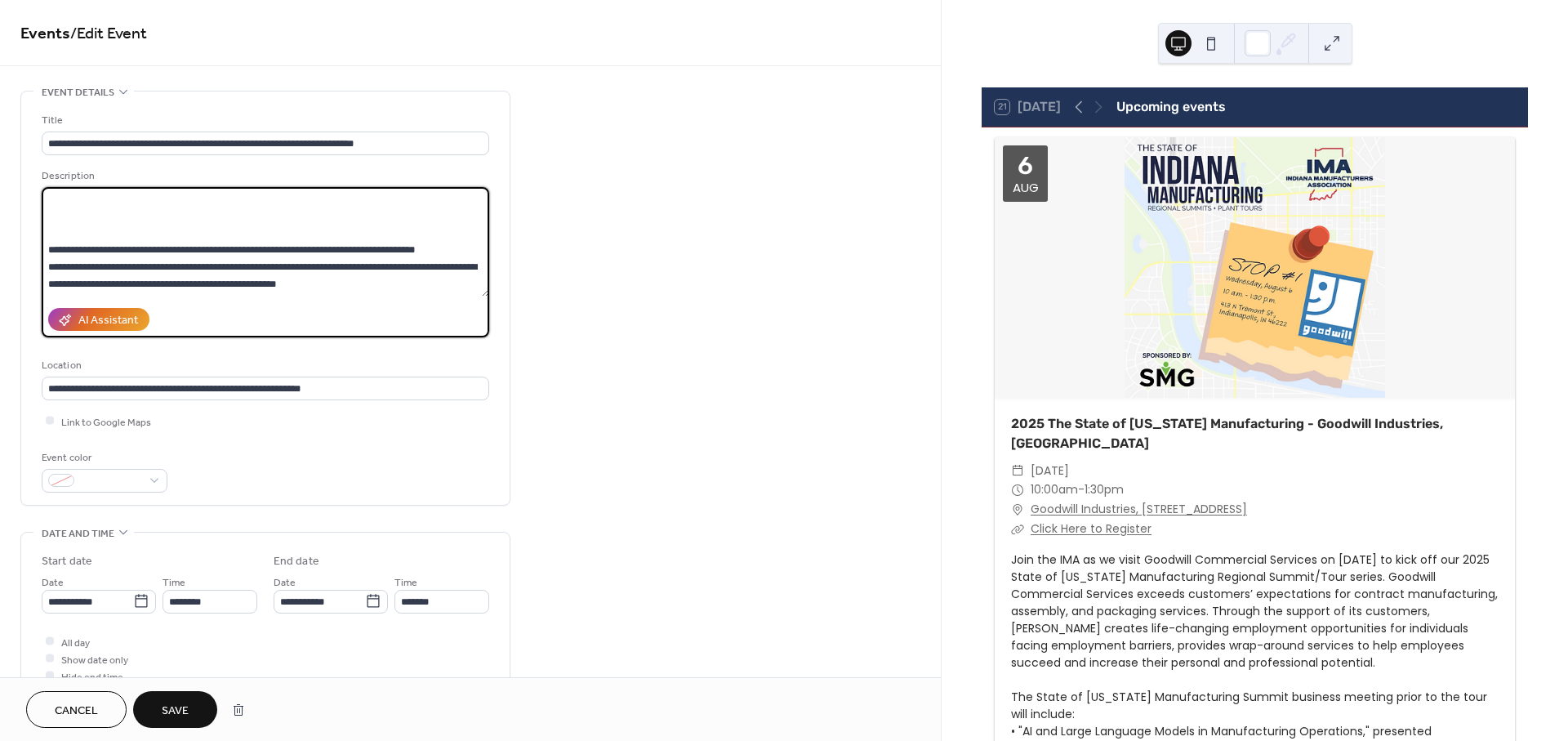 paste on "**********" 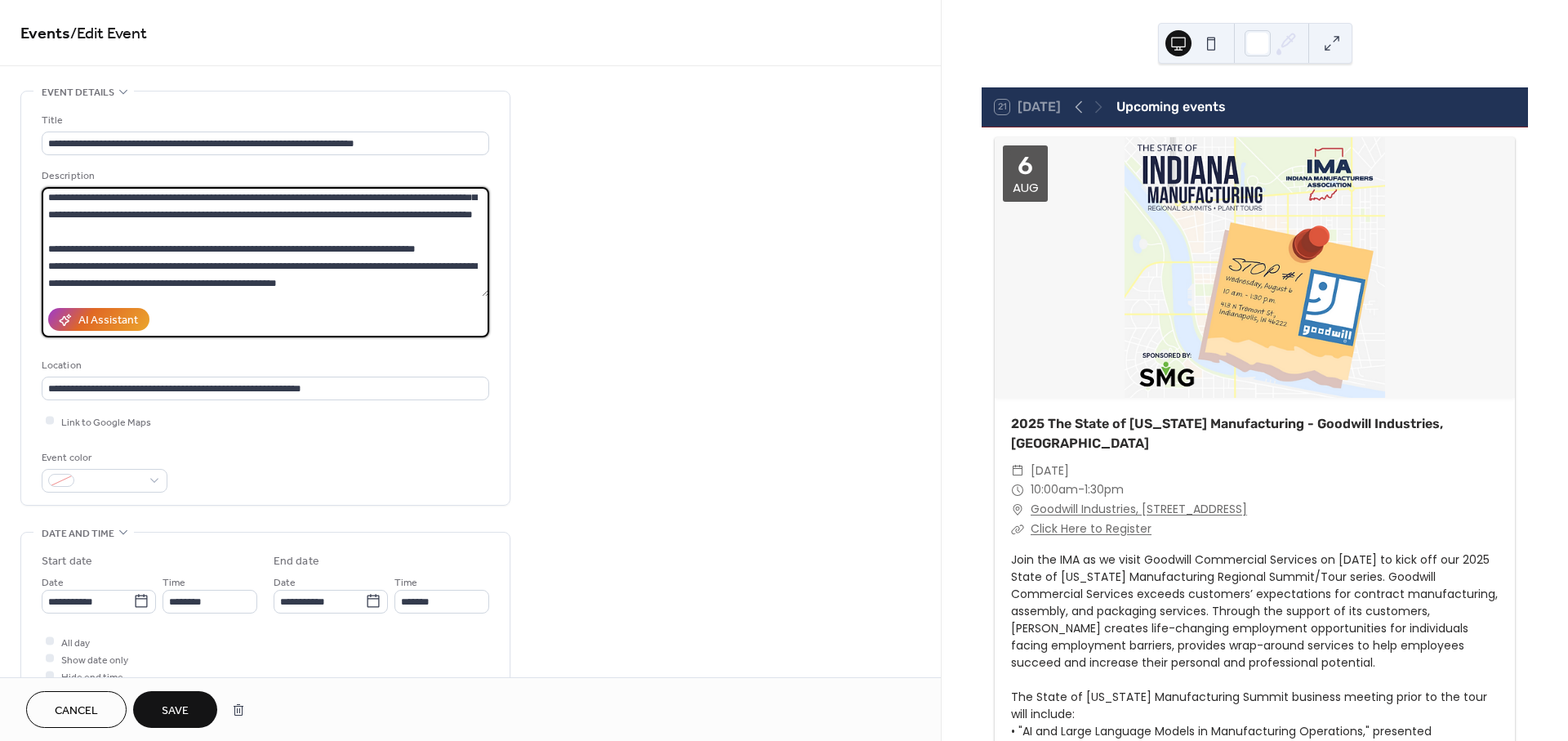 scroll, scrollTop: 0, scrollLeft: 0, axis: both 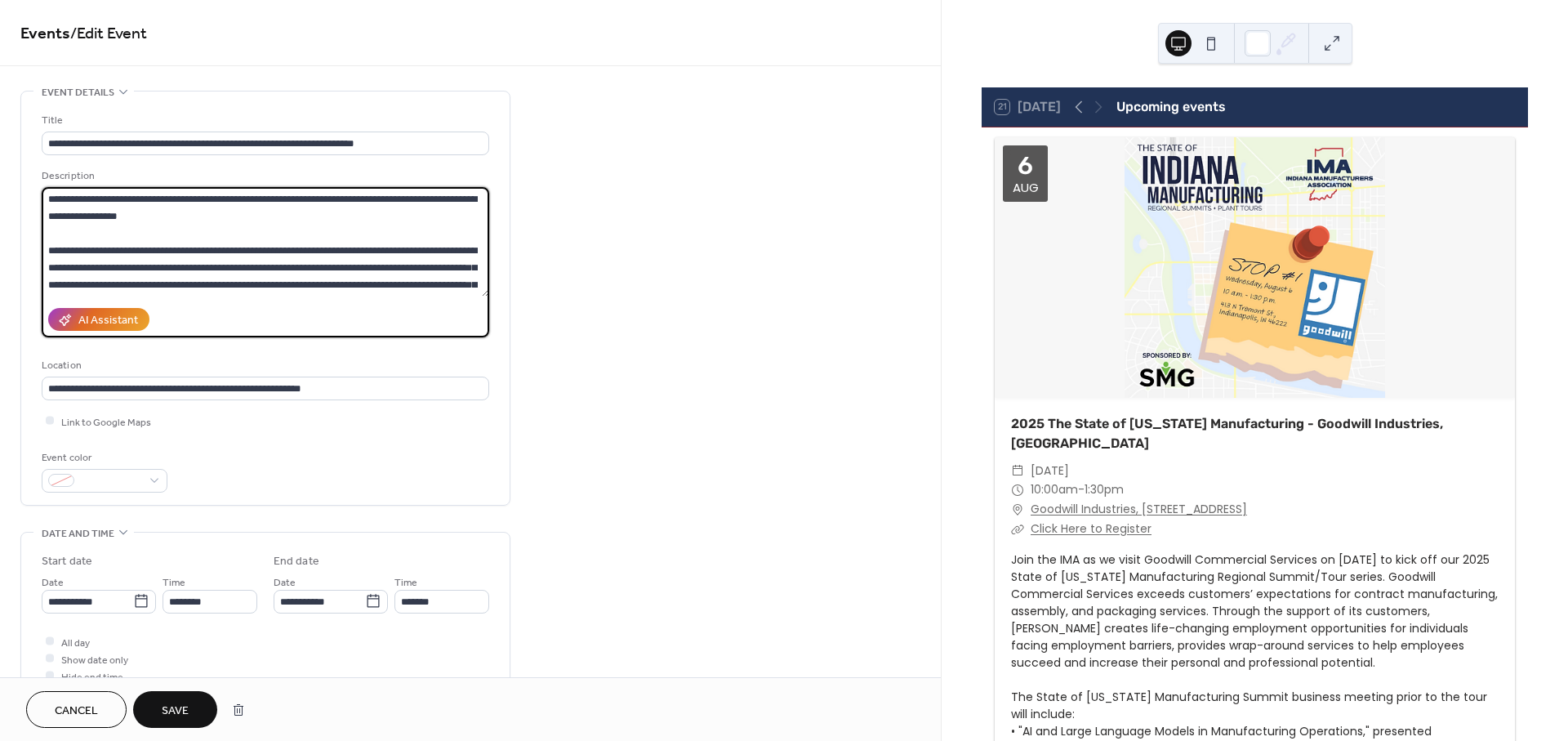 click at bounding box center (265, 242) 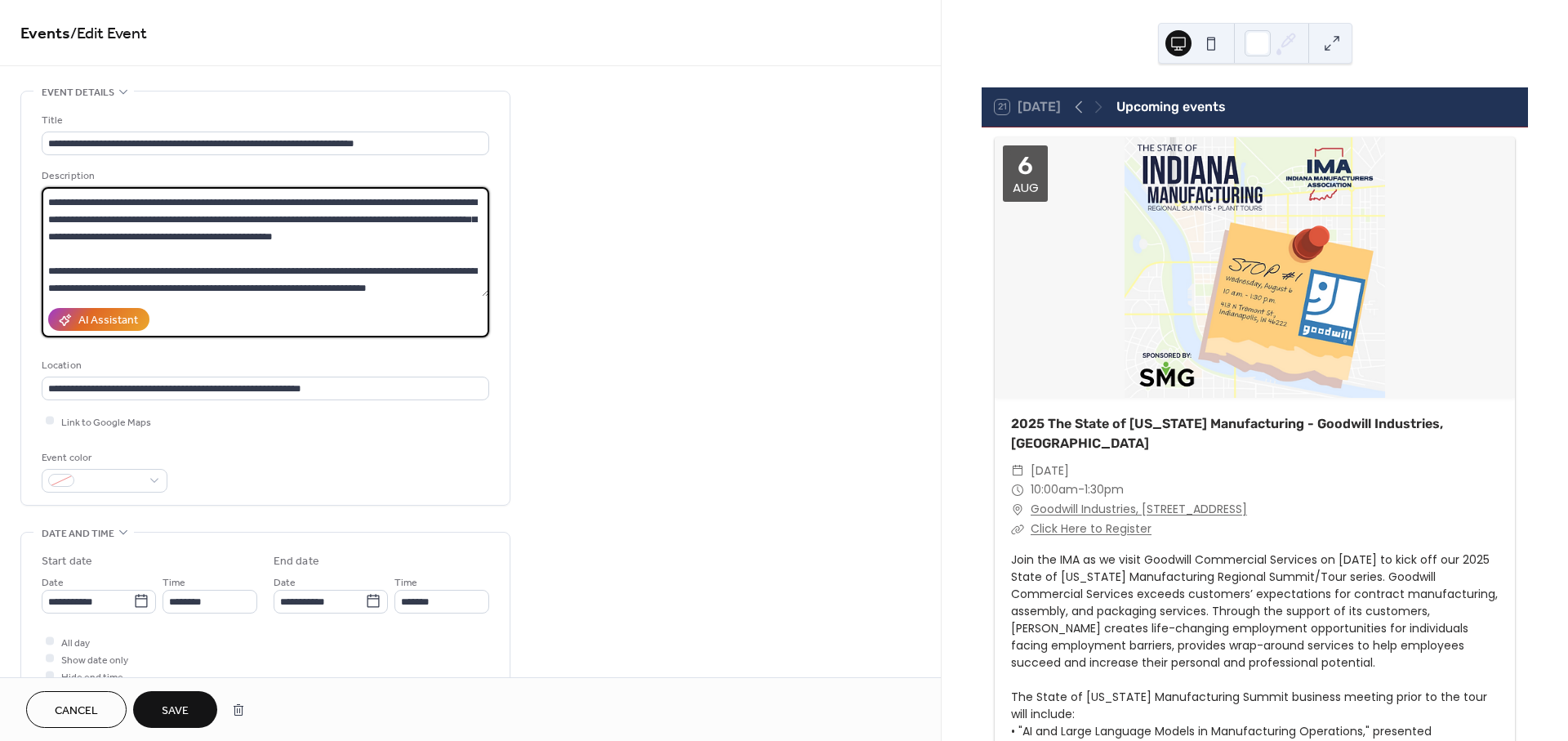 scroll, scrollTop: 494, scrollLeft: 0, axis: vertical 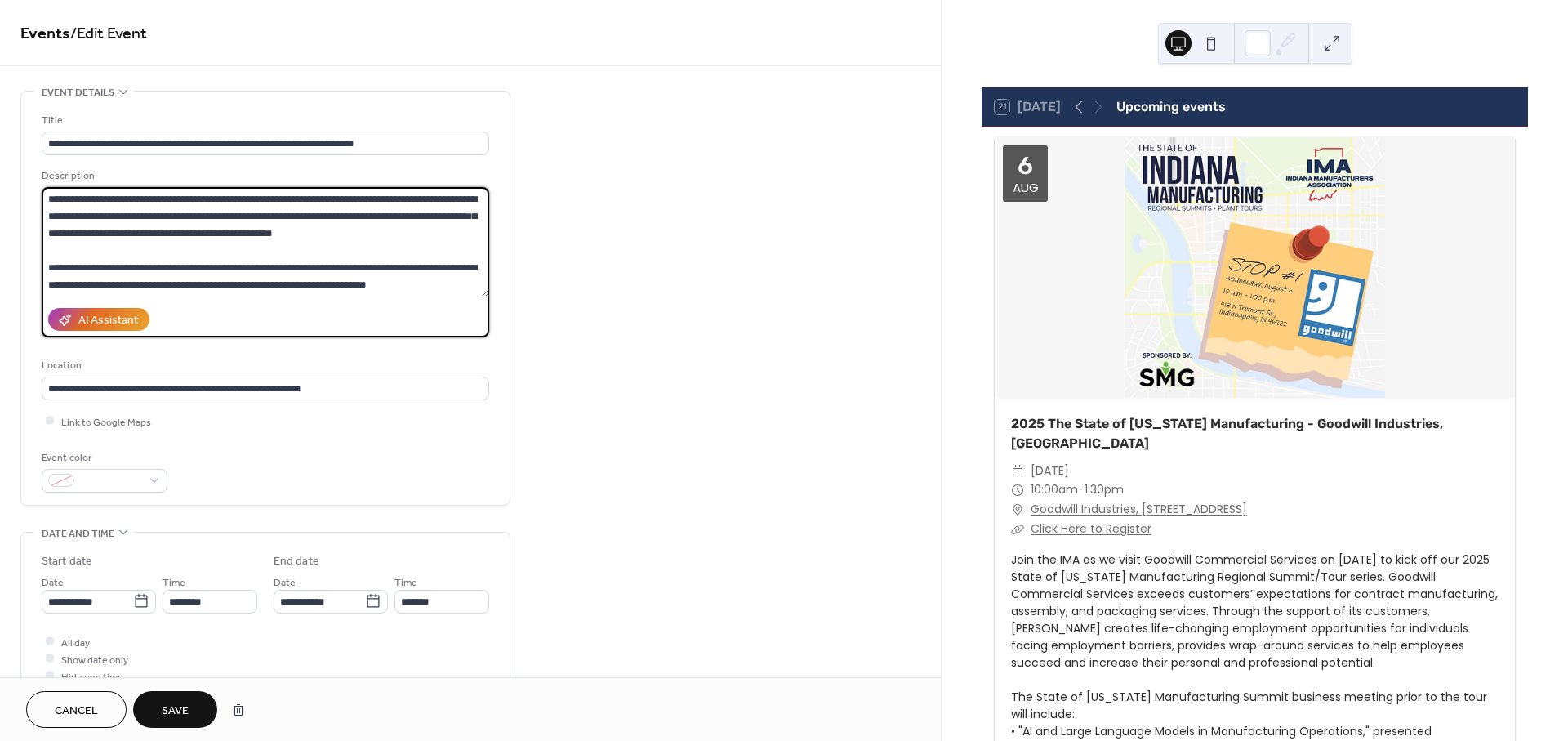 type on "**********" 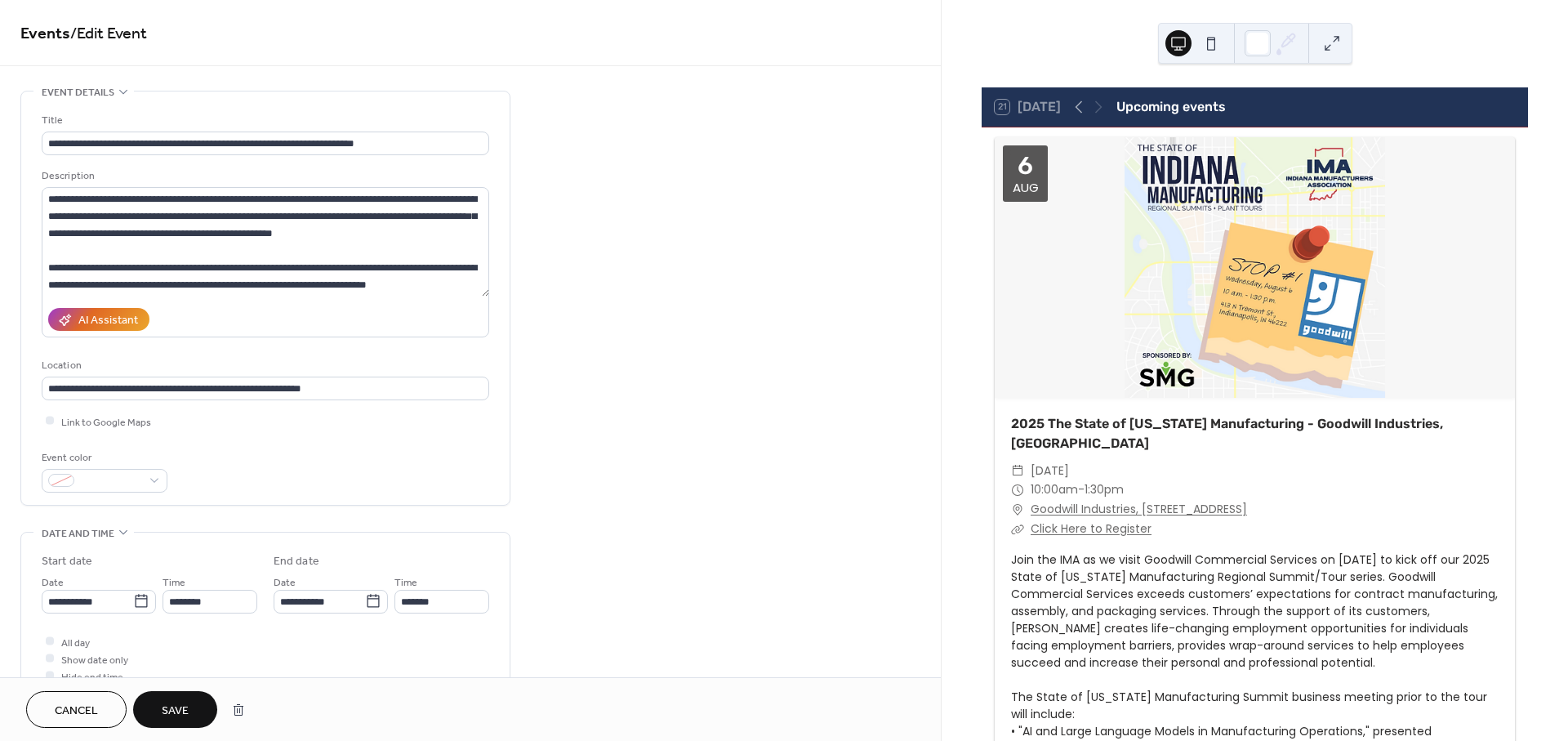 click on "Save" at bounding box center [175, 711] 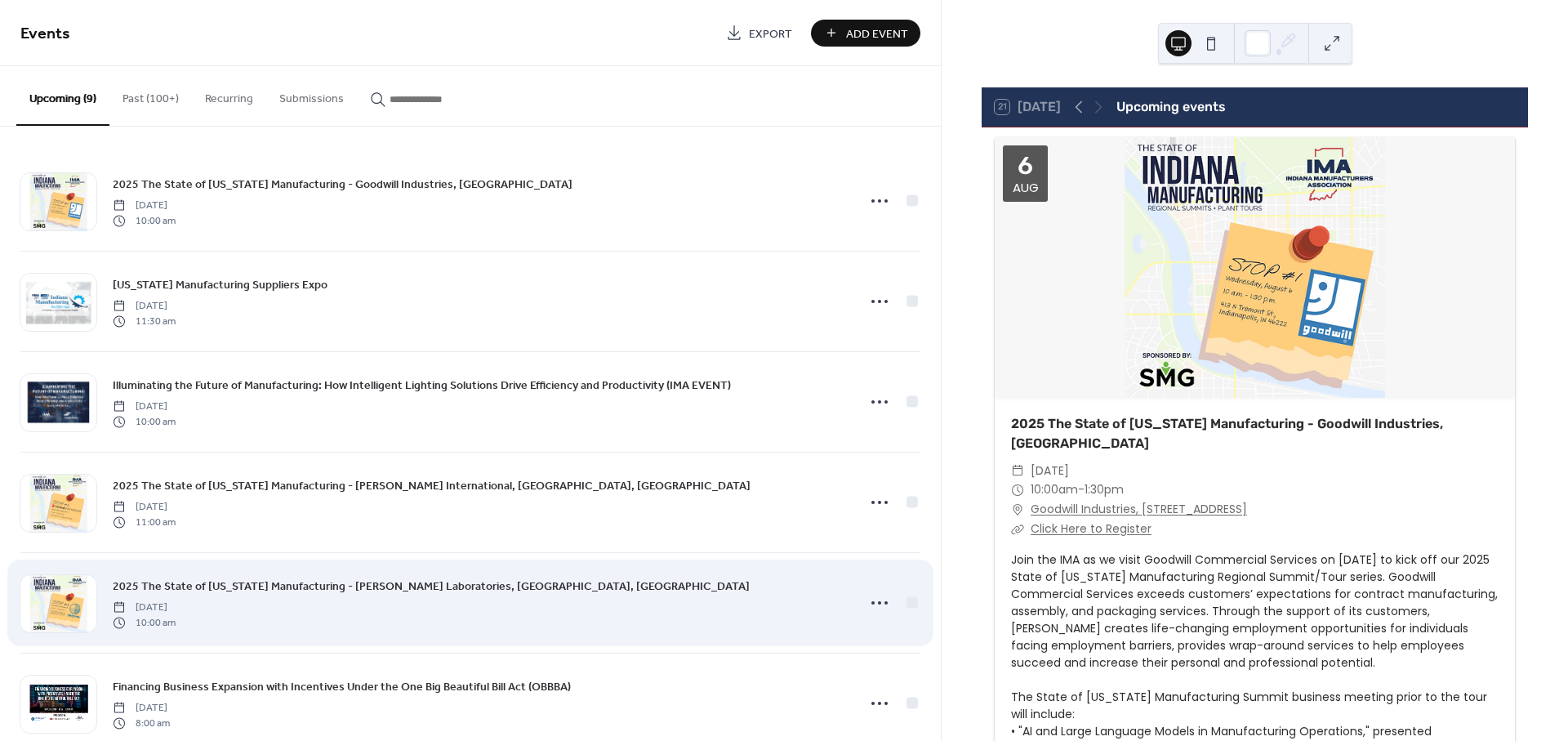 click on "2025 The State of Indiana Manufacturing - Urschel Laboratories, Chesterton, IN" at bounding box center [431, 587] 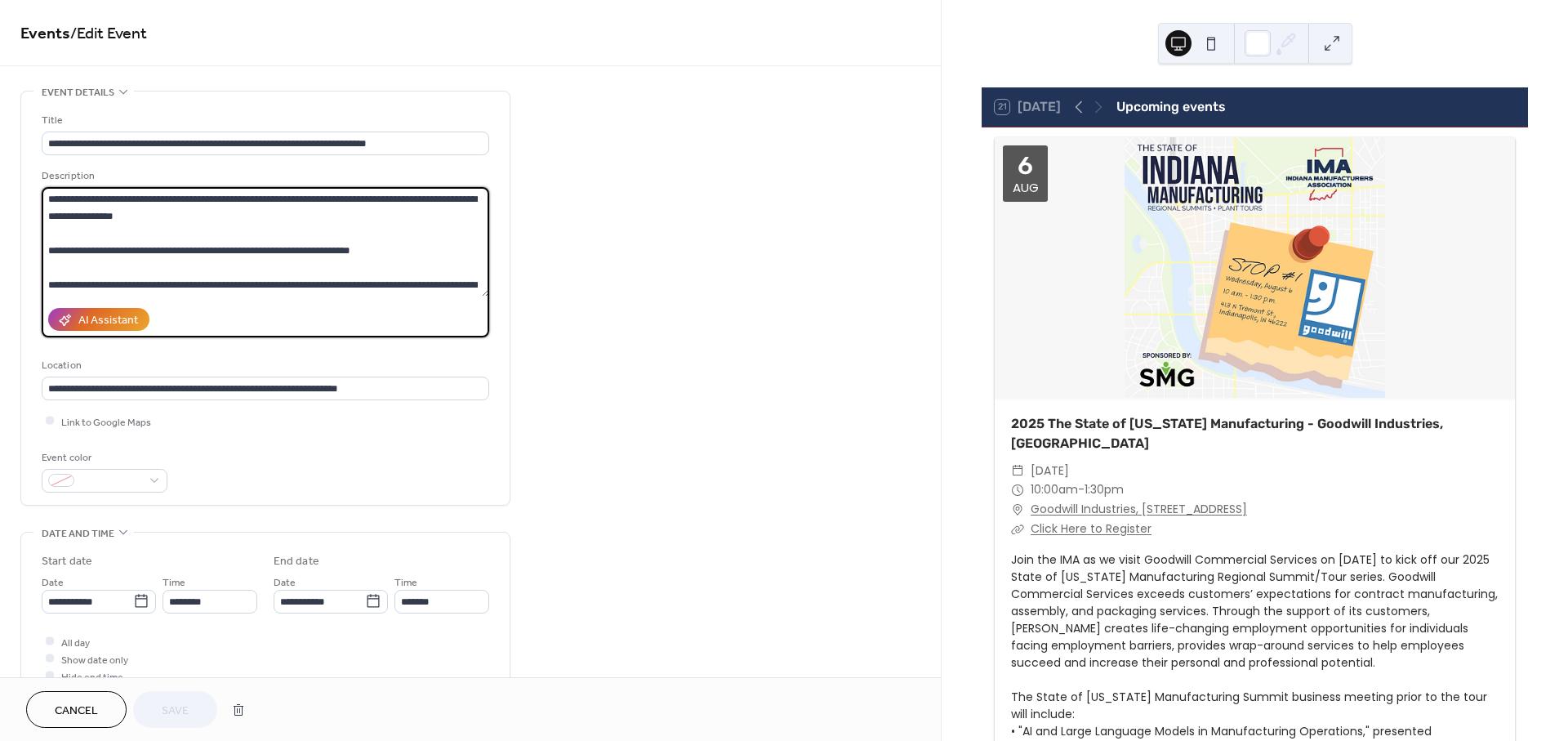 click at bounding box center (265, 242) 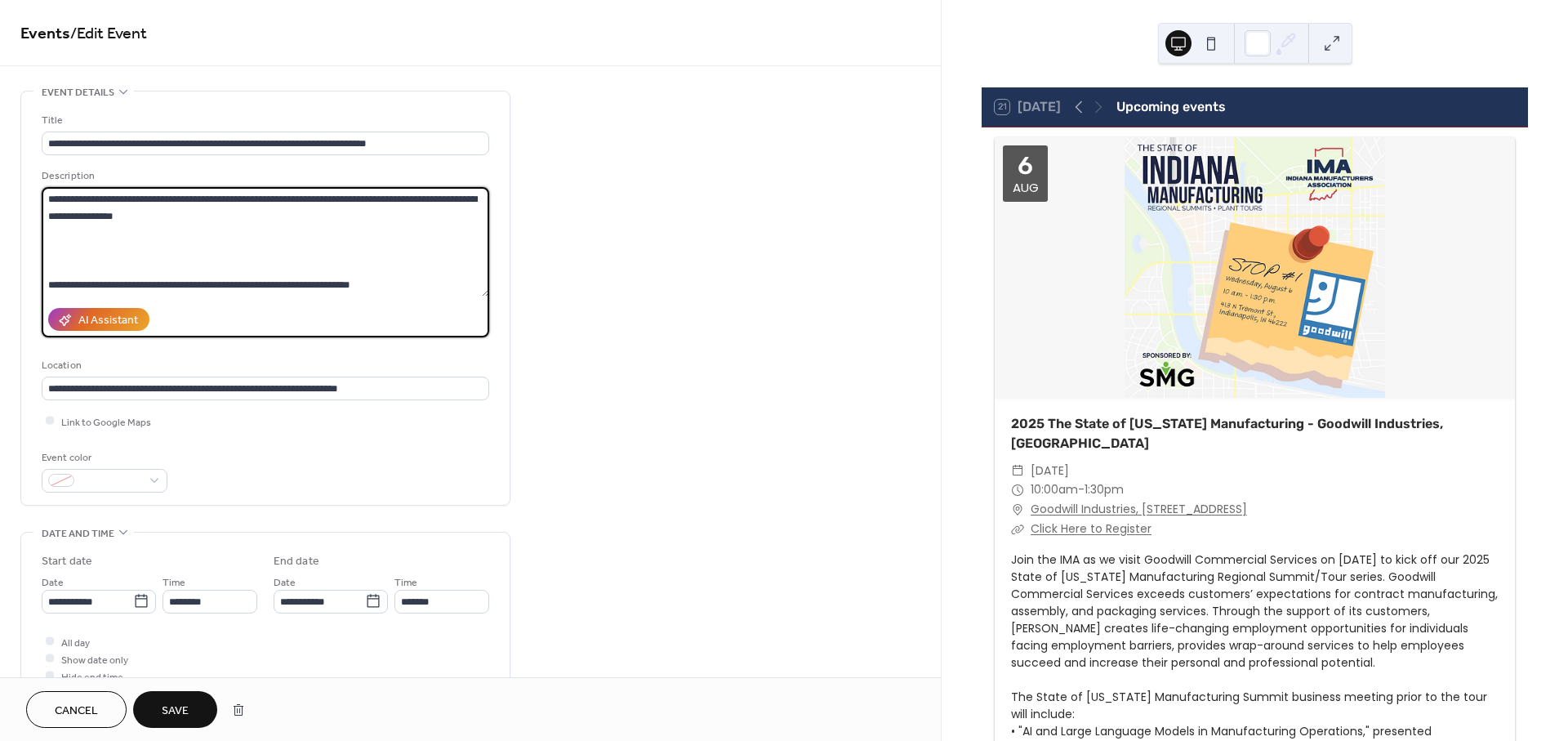paste on "**********" 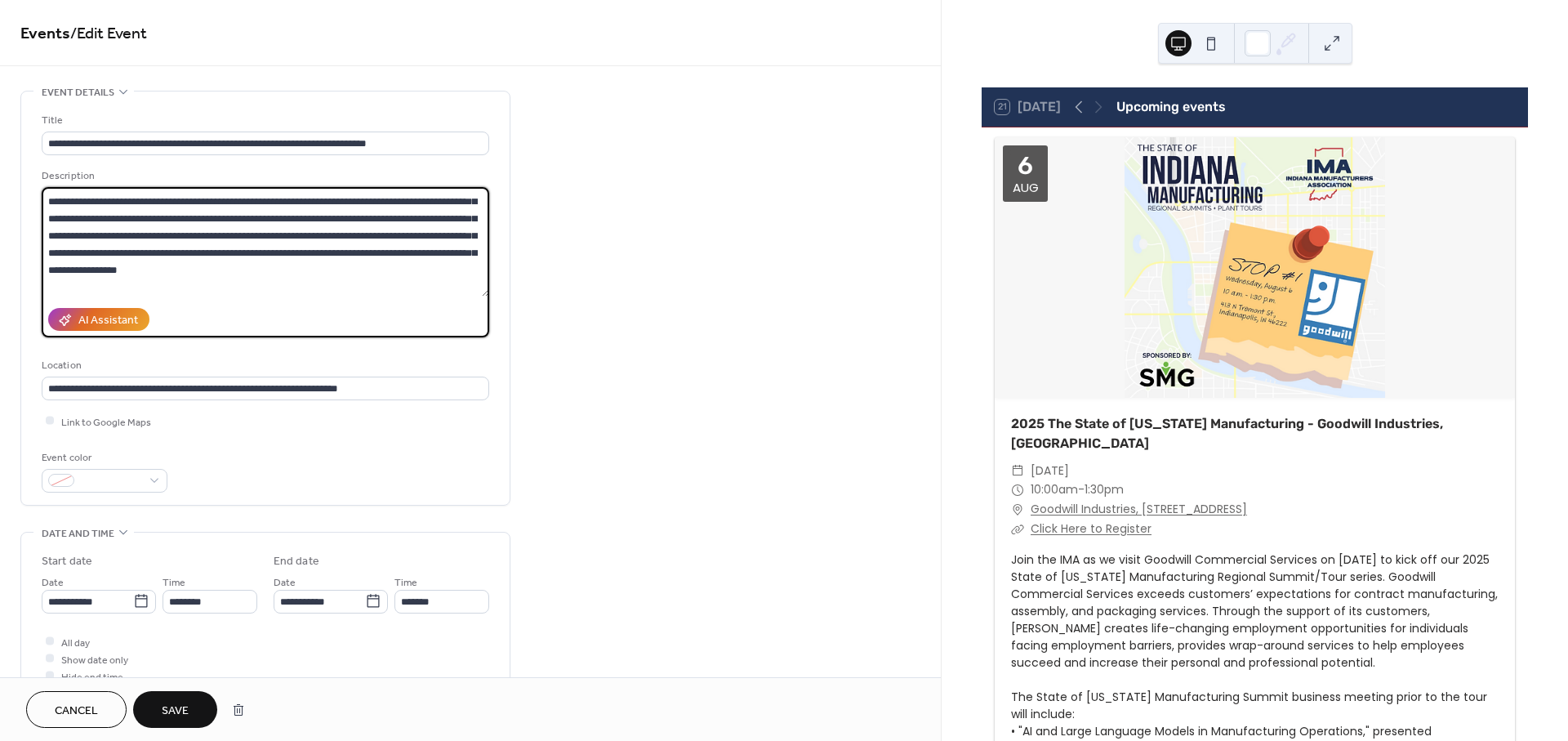 scroll, scrollTop: 83, scrollLeft: 0, axis: vertical 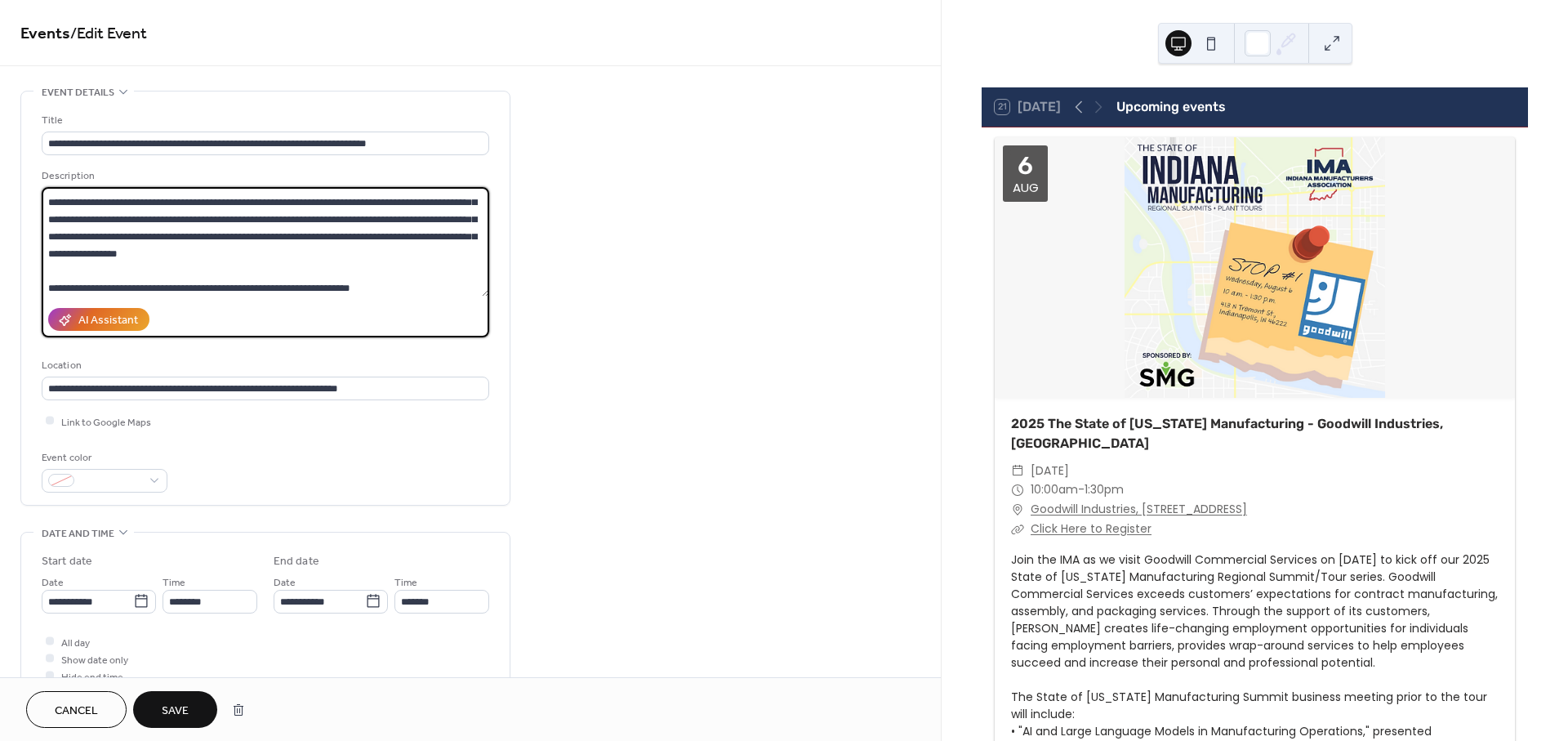 click at bounding box center [265, 242] 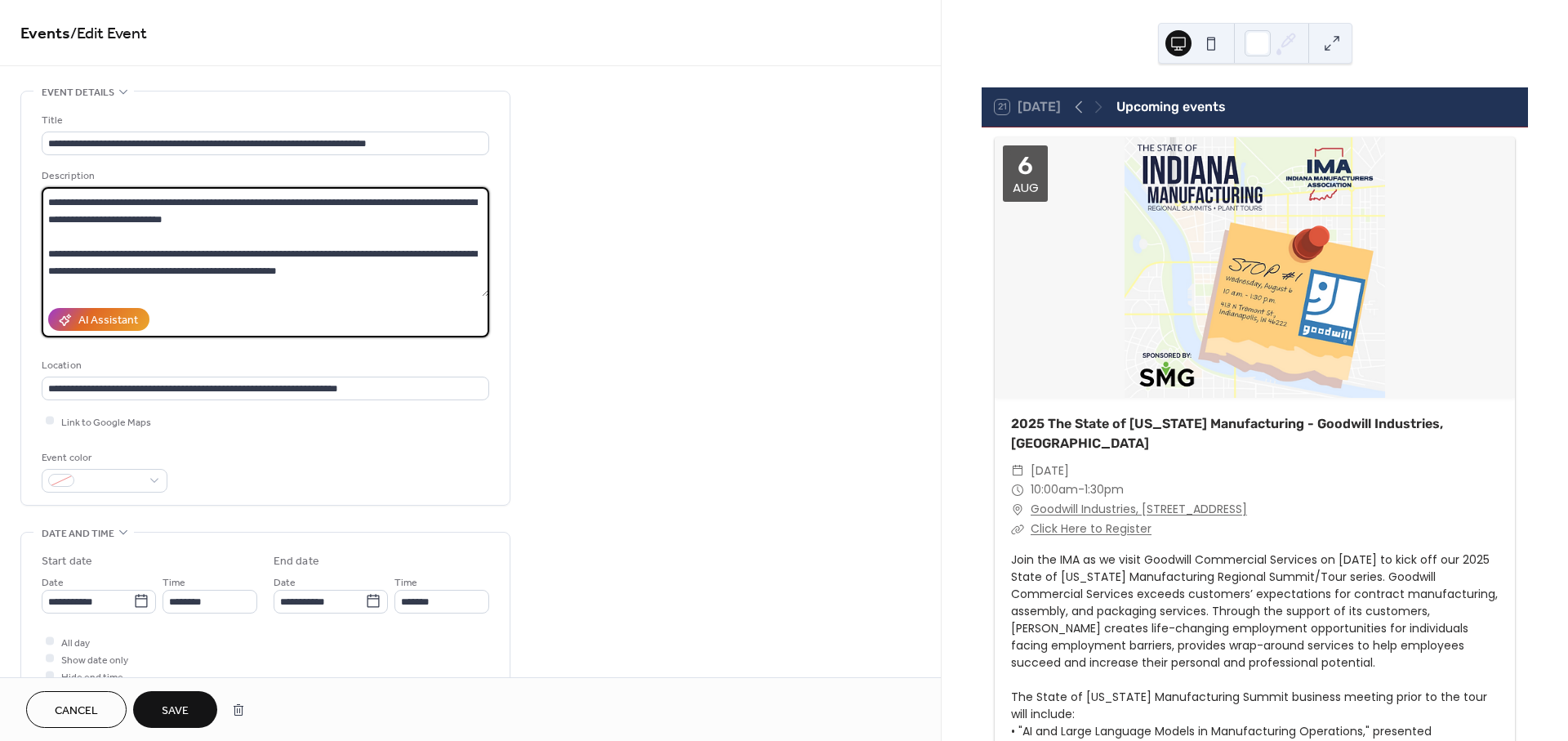 scroll, scrollTop: 221, scrollLeft: 0, axis: vertical 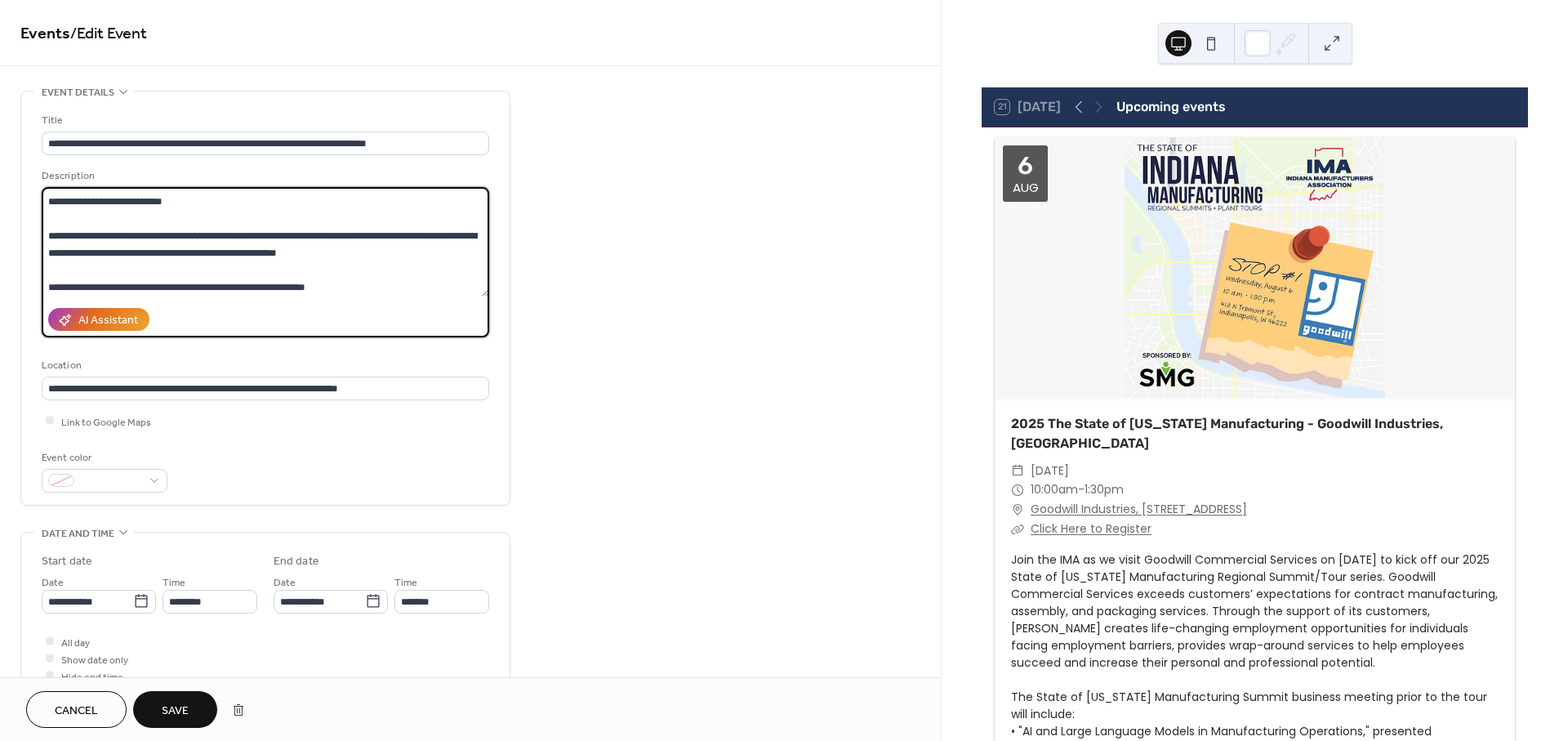 paste on "**********" 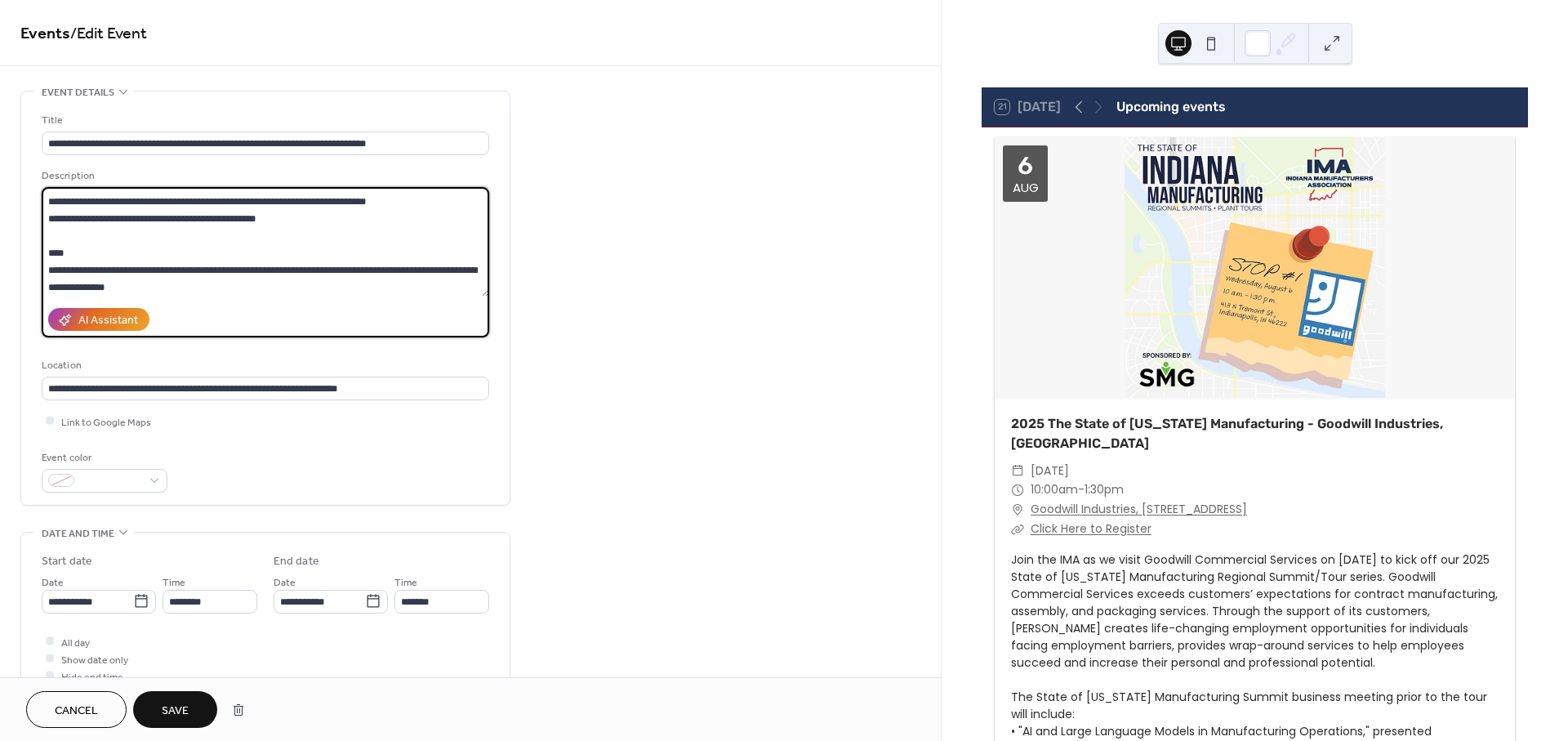 click at bounding box center [265, 242] 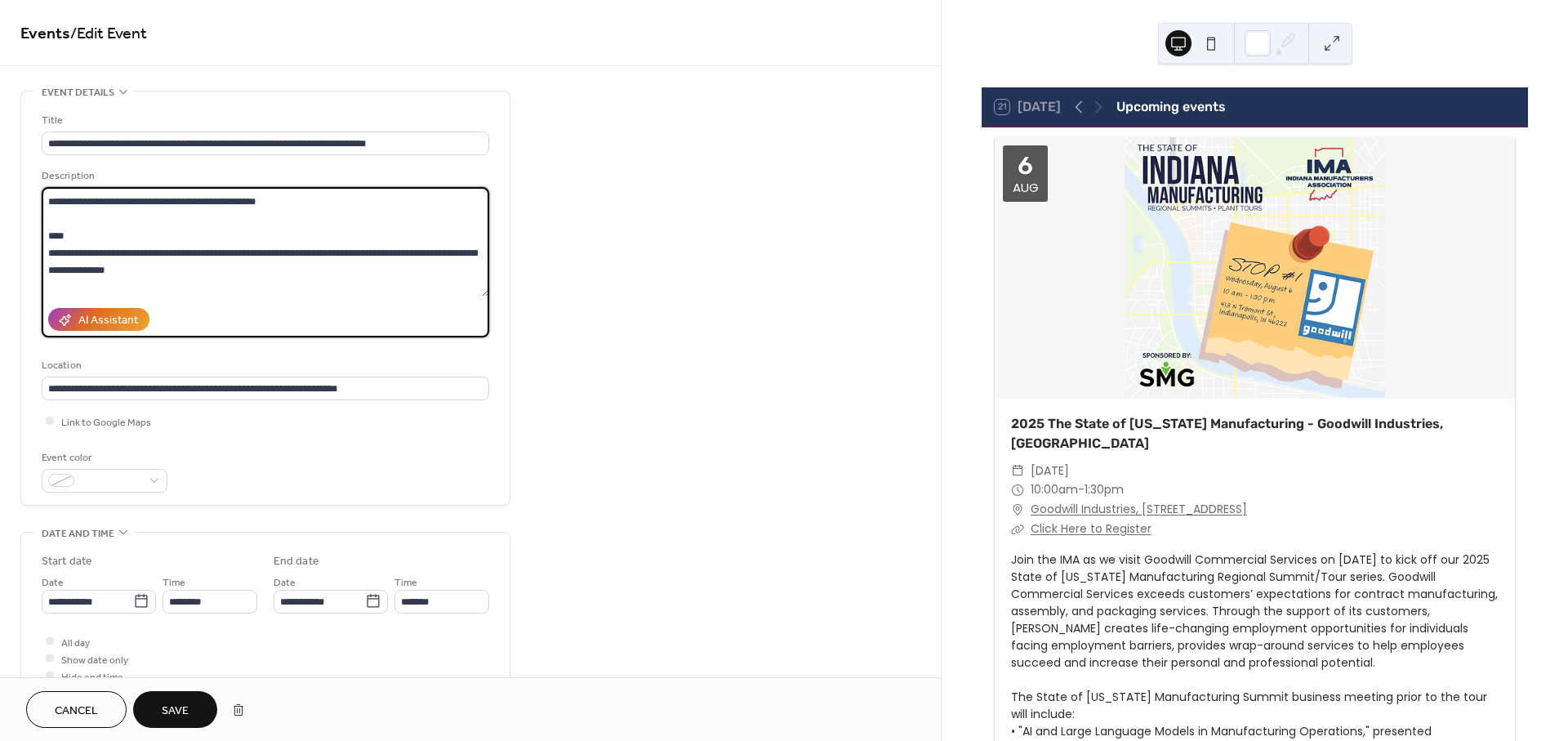 paste on "**********" 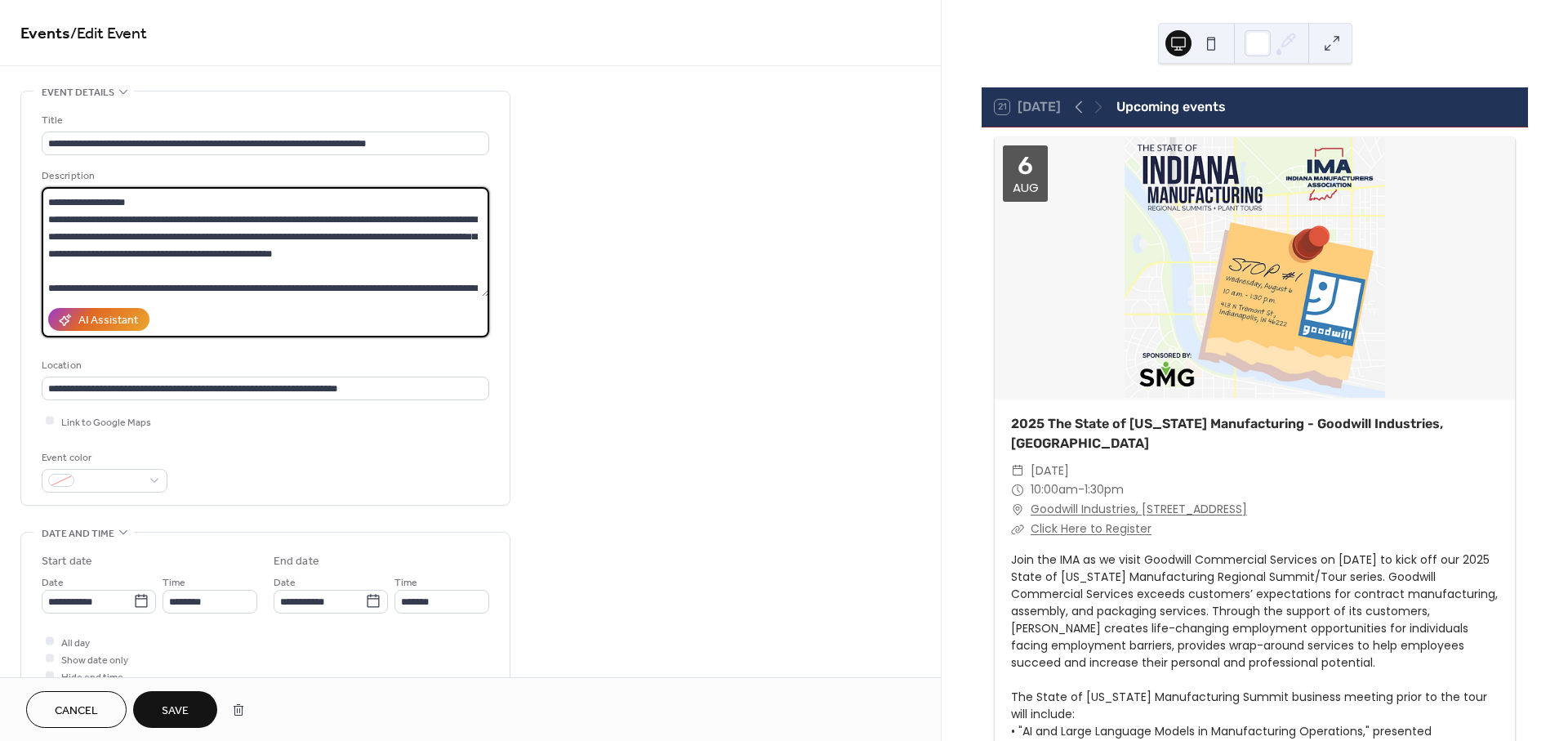 scroll, scrollTop: 477, scrollLeft: 0, axis: vertical 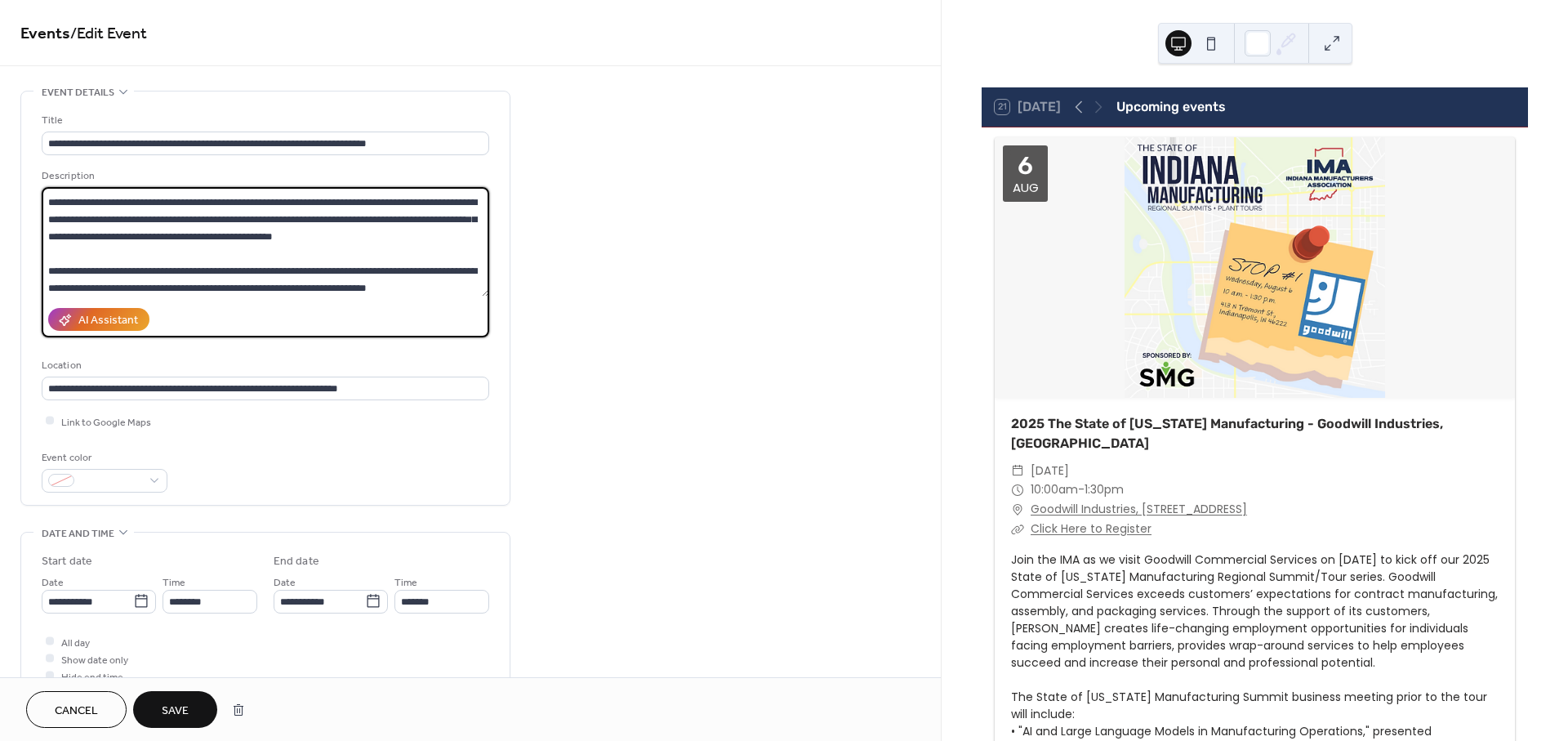 type on "**********" 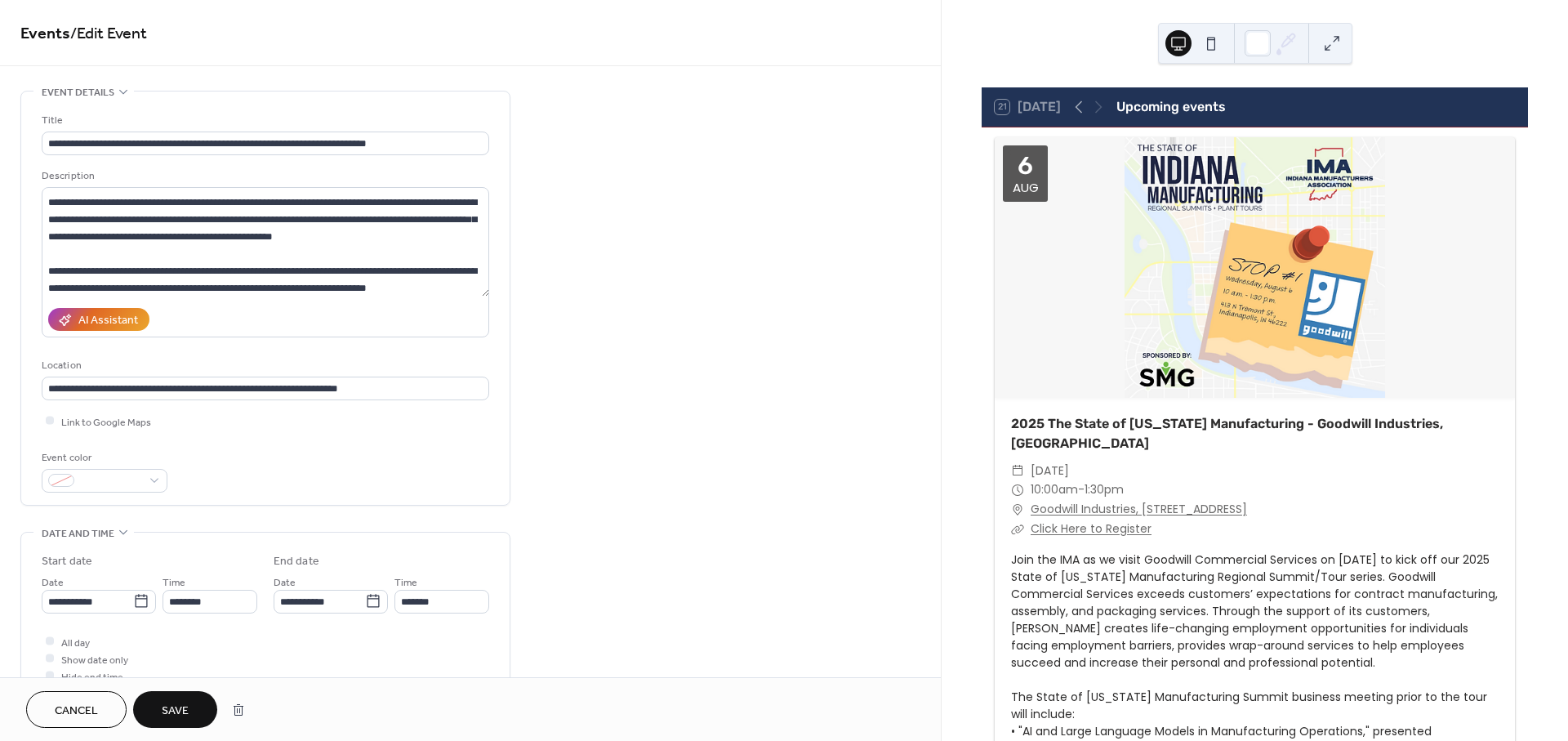 click on "Save" at bounding box center [175, 711] 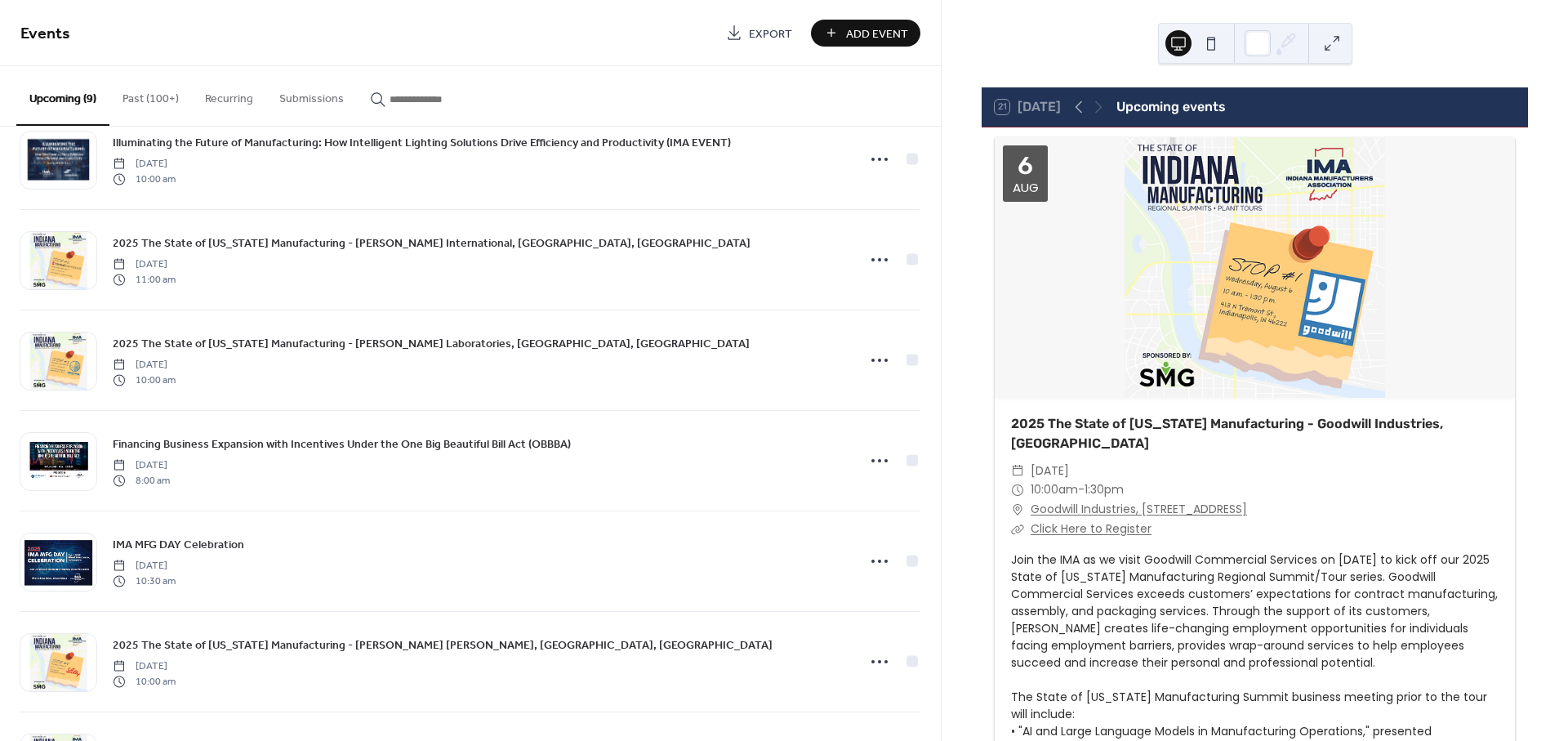 scroll, scrollTop: 337, scrollLeft: 0, axis: vertical 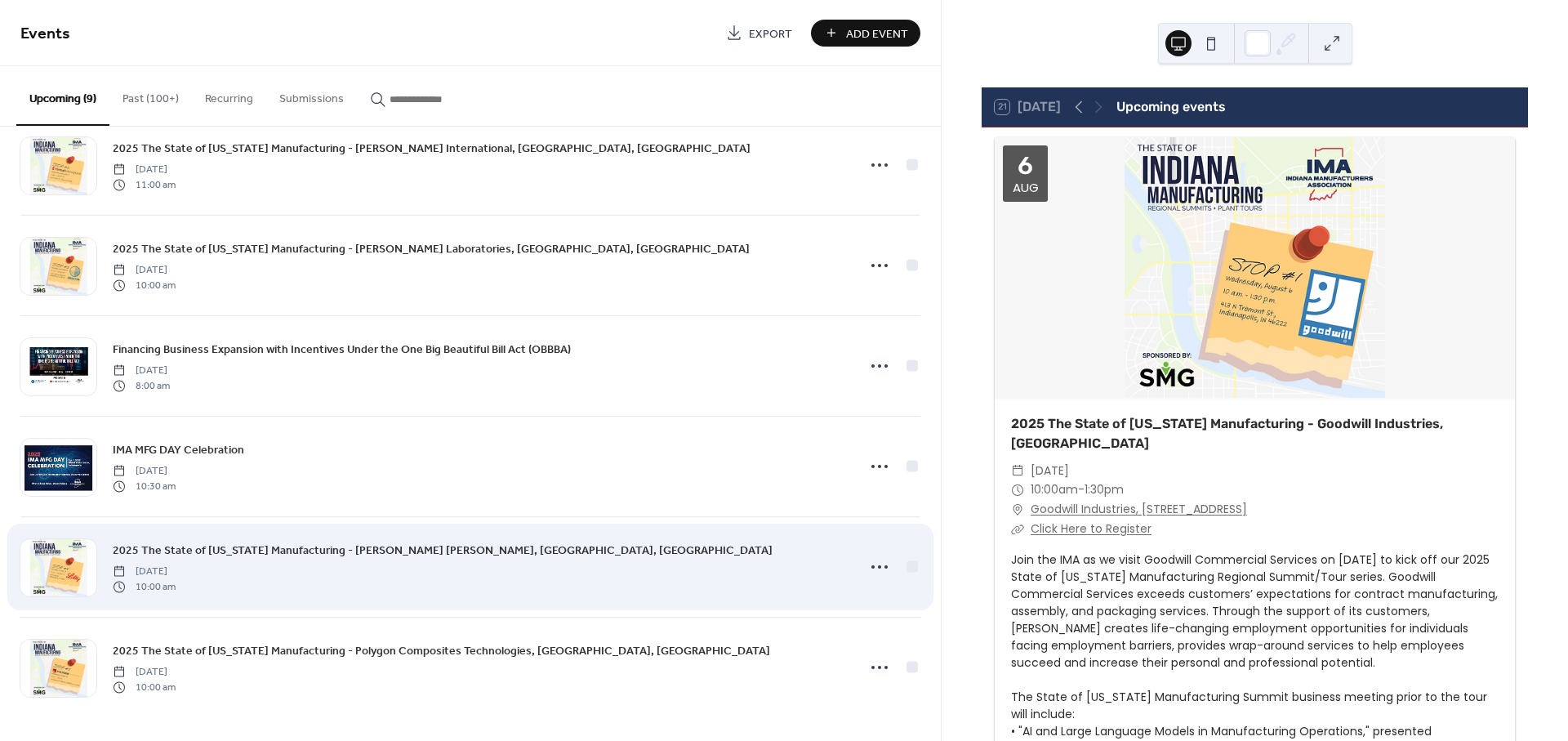 click on "2025 The State of Indiana Manufacturing - Eli Lilly, Indianapolis, IN" at bounding box center [443, 551] 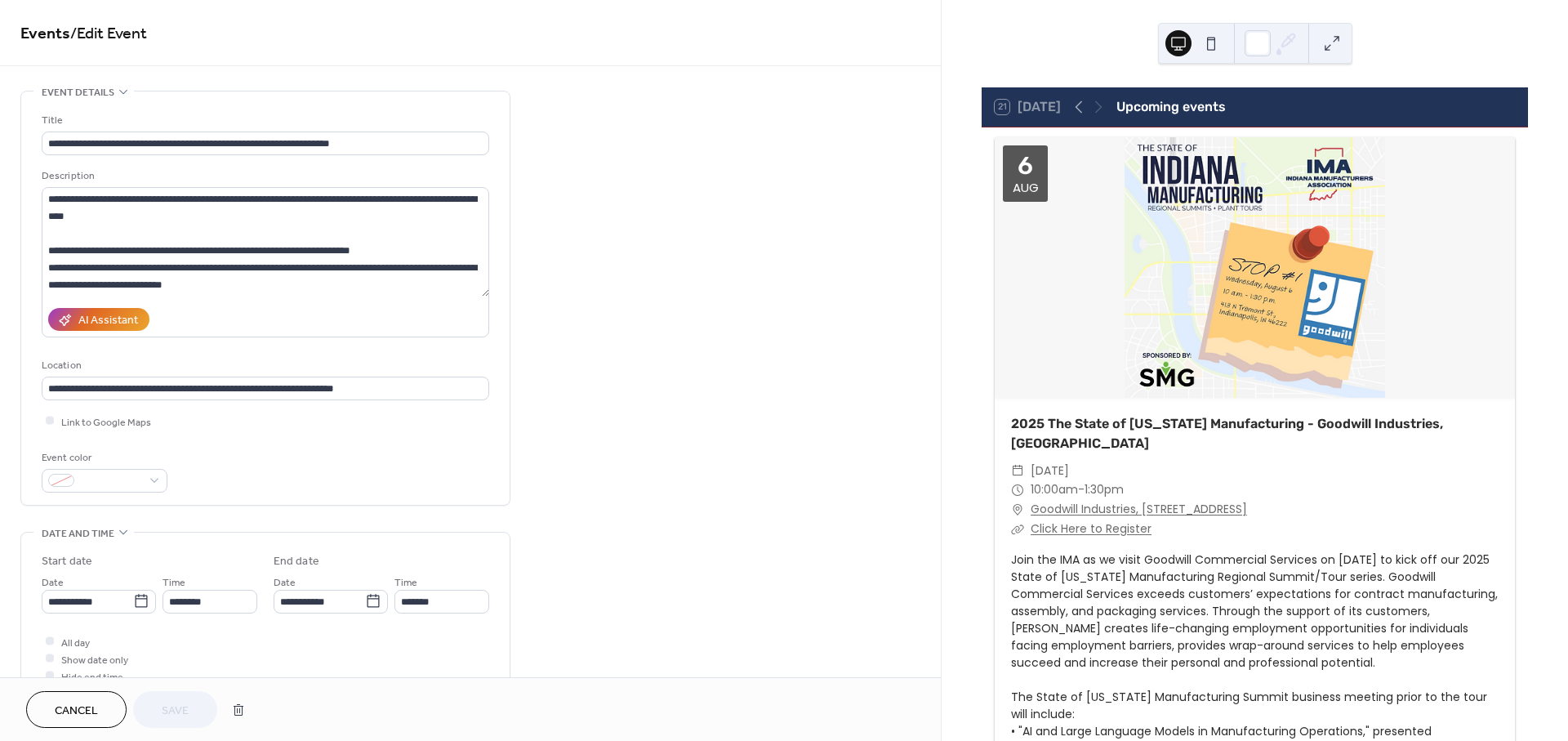 drag, startPoint x: 1395, startPoint y: 502, endPoint x: 1109, endPoint y: 512, distance: 286.17477 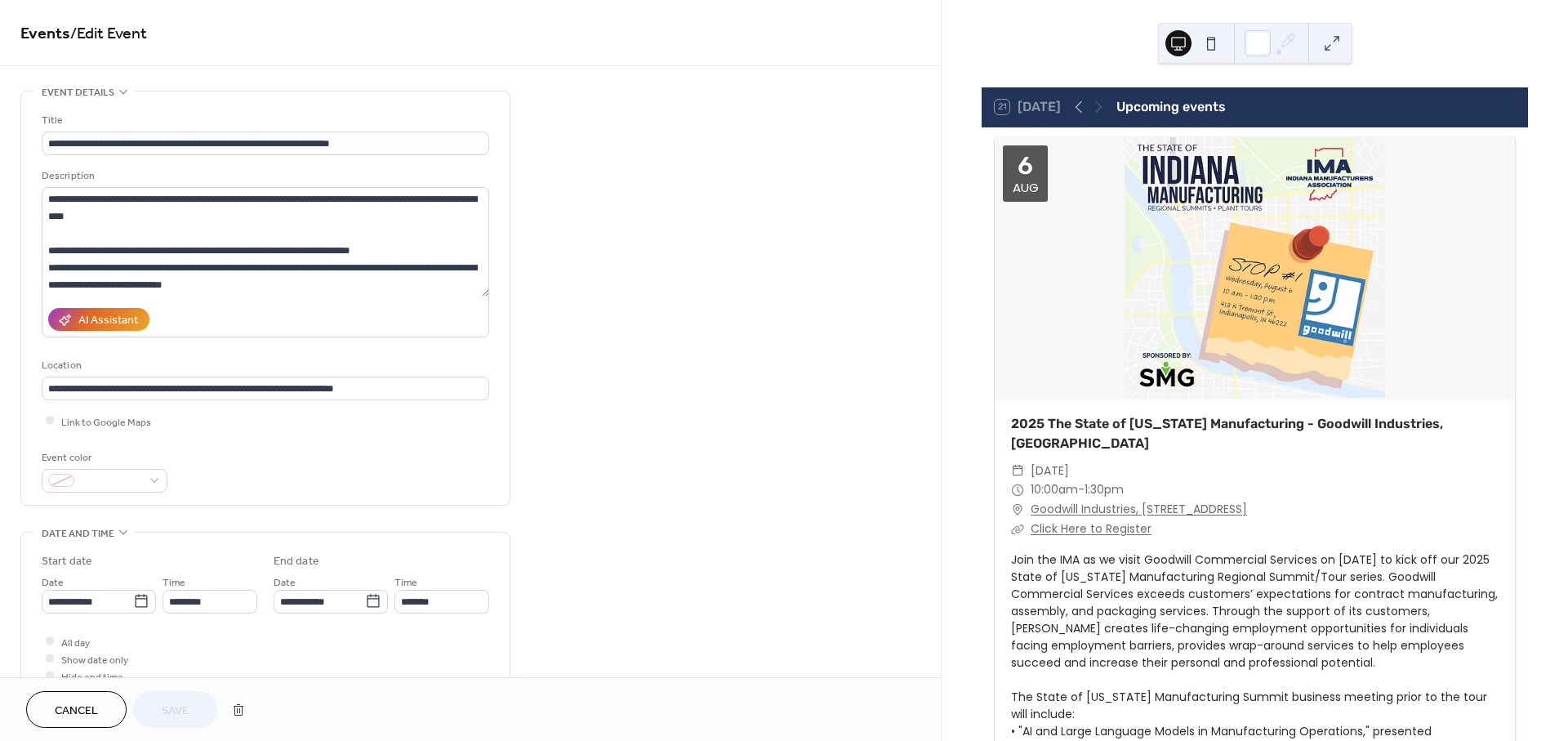 click on "​ Goodwill Industries, 413 N. Tremont Street Indianapolis, IN 46222" at bounding box center (1254, 510) 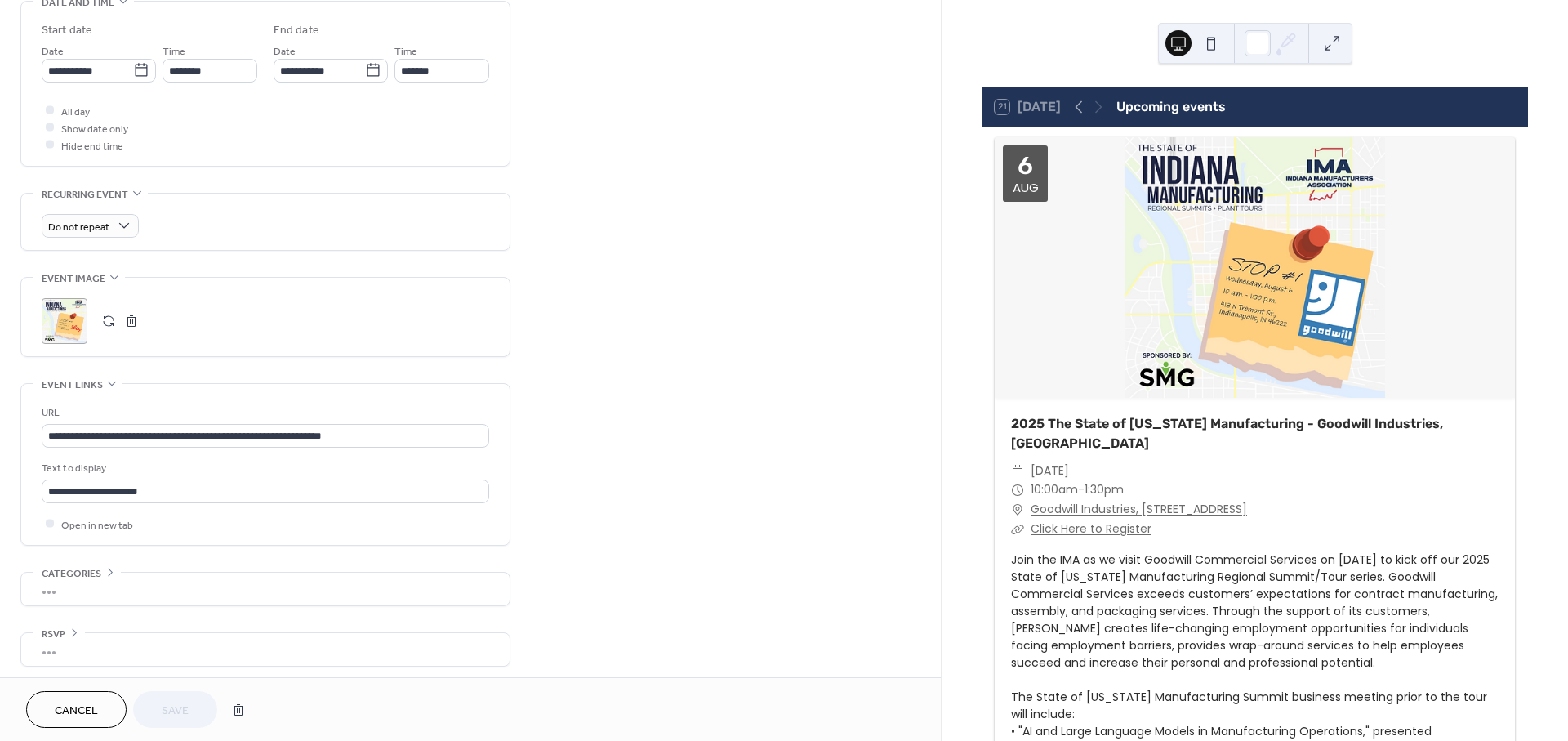 scroll, scrollTop: 537, scrollLeft: 0, axis: vertical 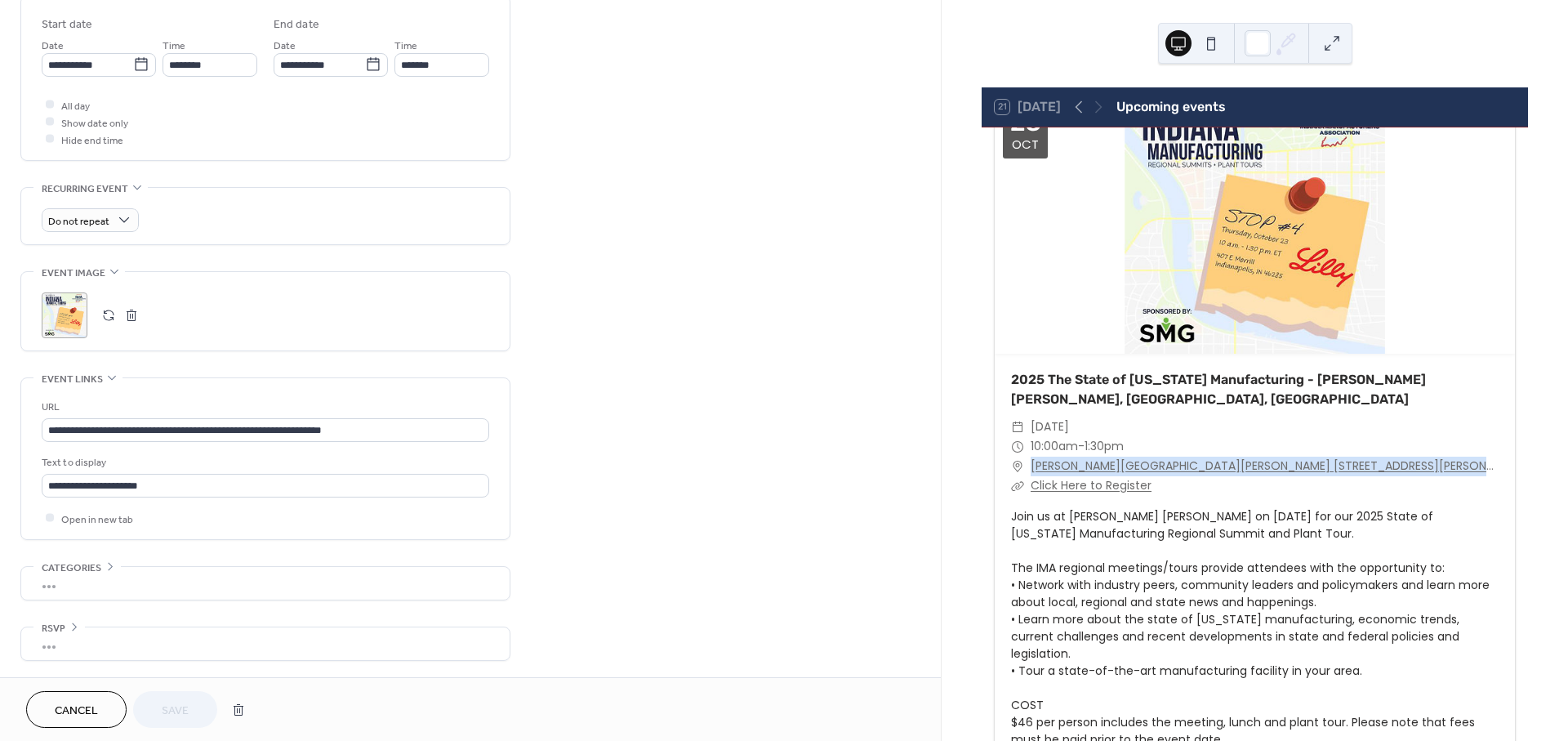 drag, startPoint x: 1421, startPoint y: 388, endPoint x: 1027, endPoint y: 395, distance: 394.06218 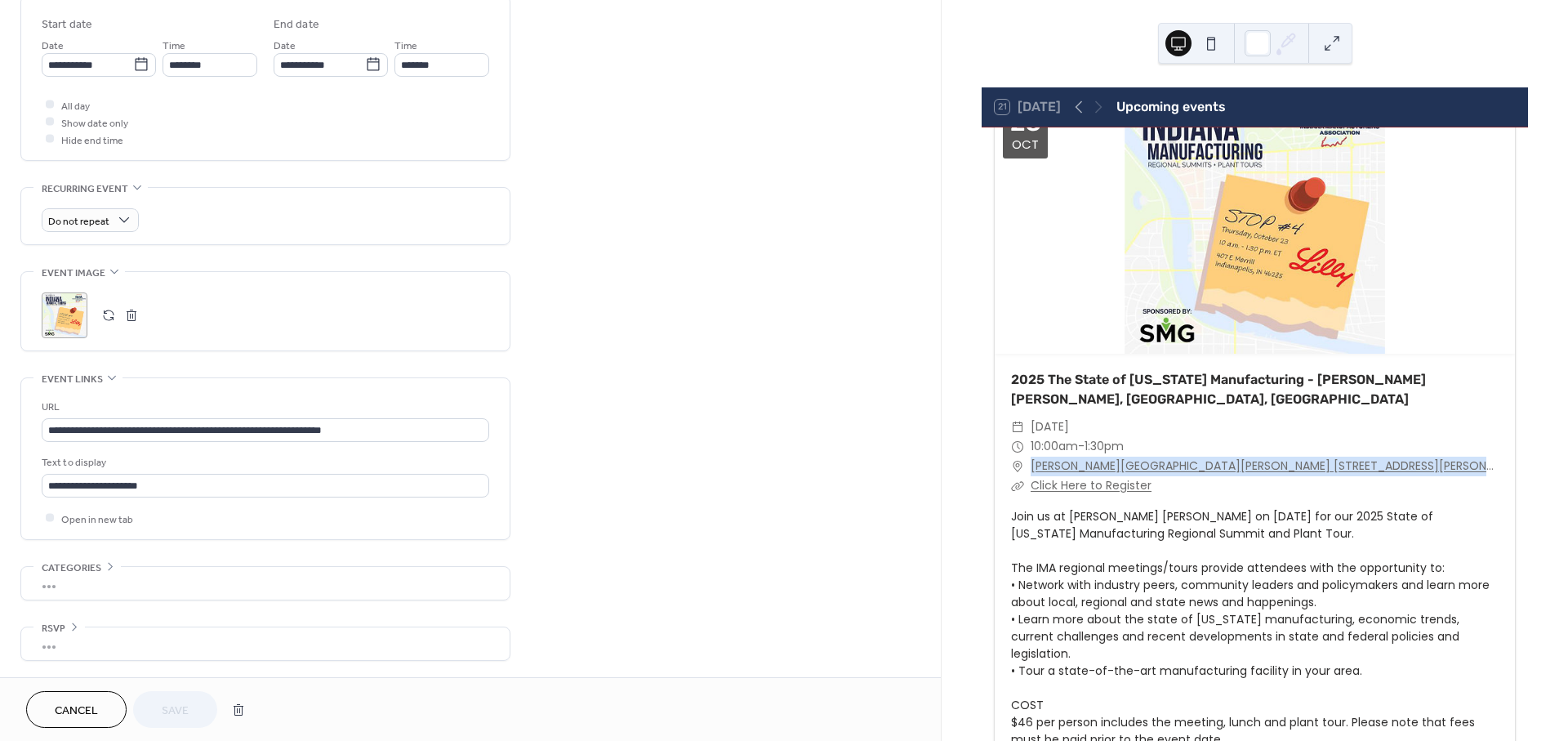 click on "​ Eli Lilly Technology Center 1555 Harding Street Indianapolis, IN 46221" at bounding box center (1254, 466) 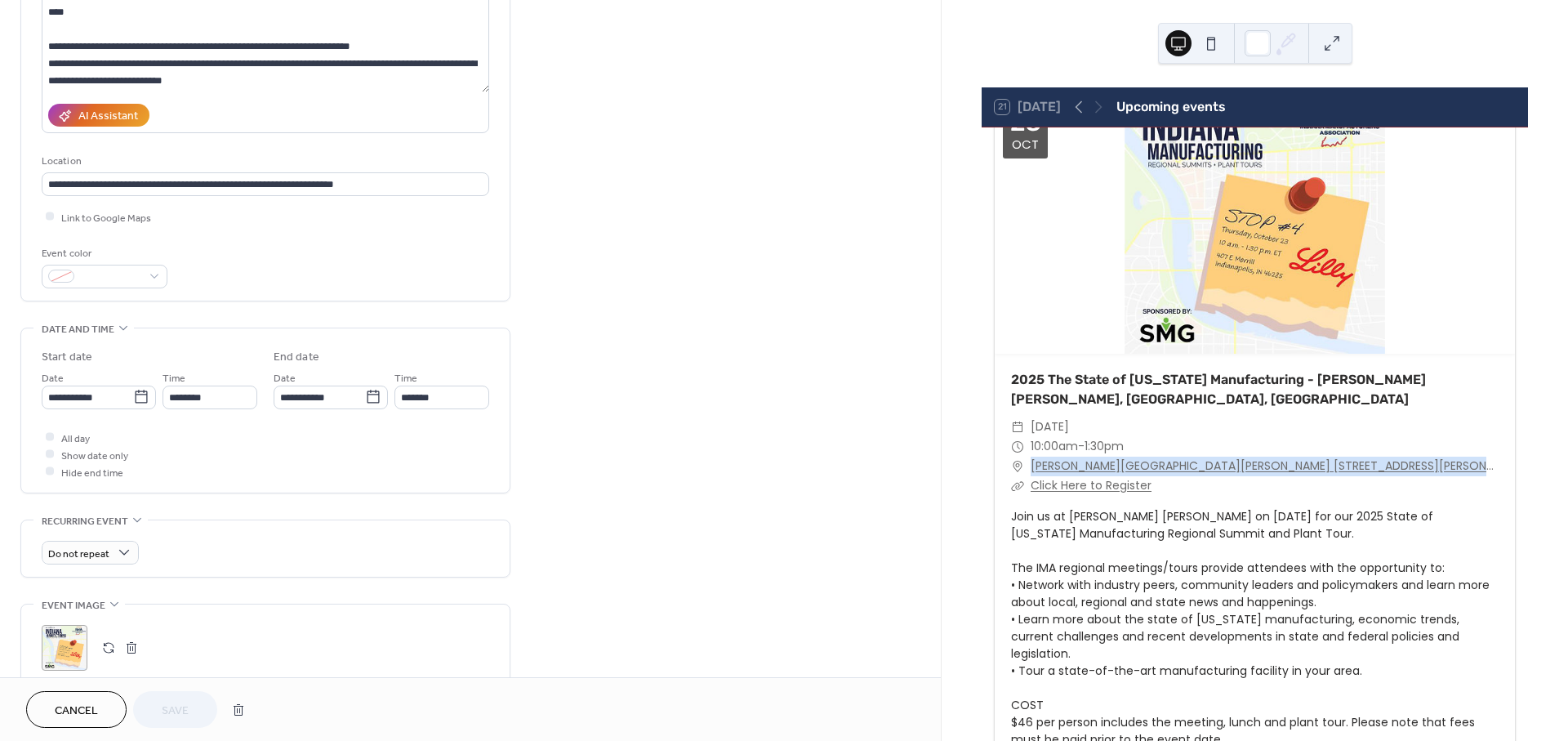 scroll, scrollTop: 0, scrollLeft: 0, axis: both 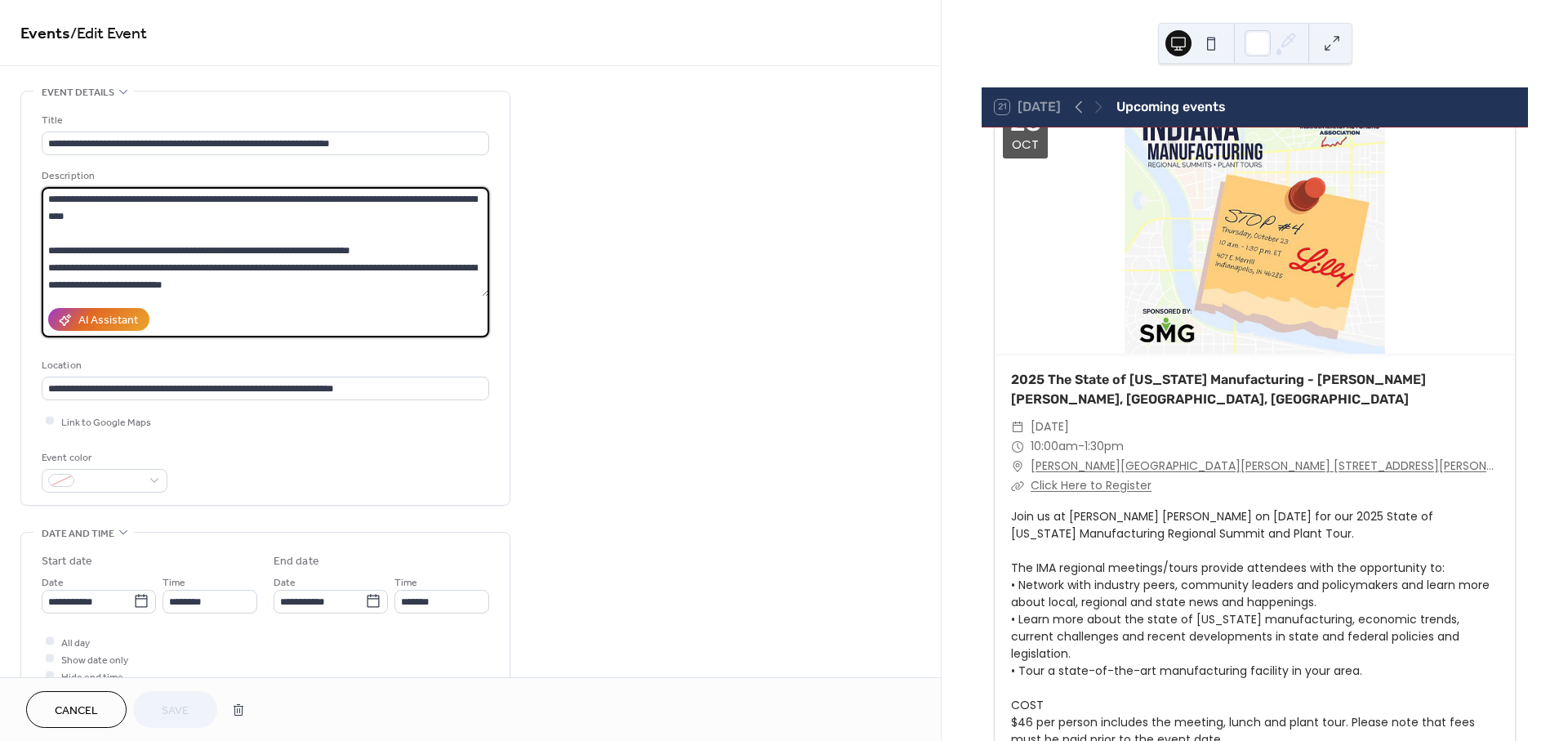 drag, startPoint x: 100, startPoint y: 212, endPoint x: 11, endPoint y: 178, distance: 95.27329 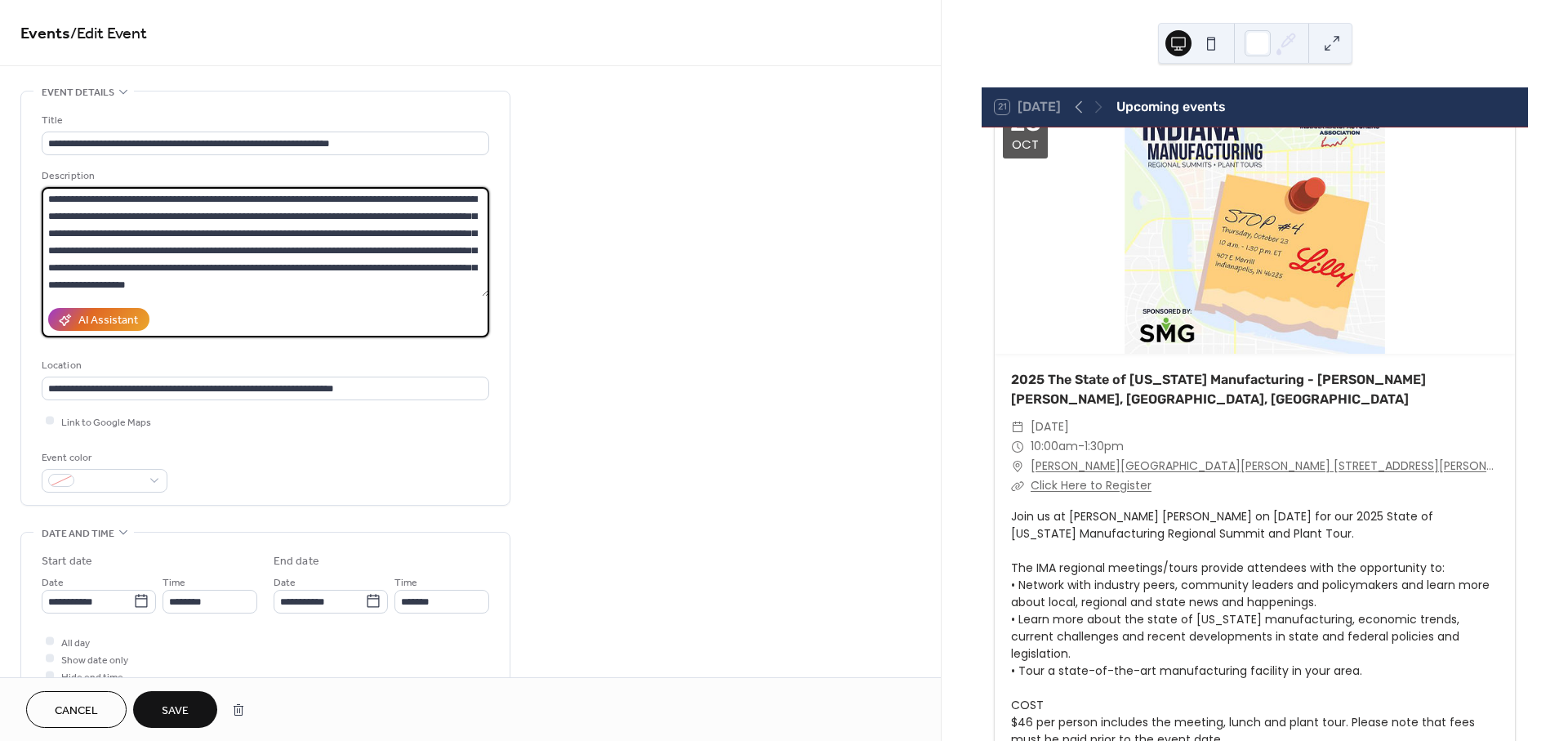 scroll, scrollTop: 31, scrollLeft: 0, axis: vertical 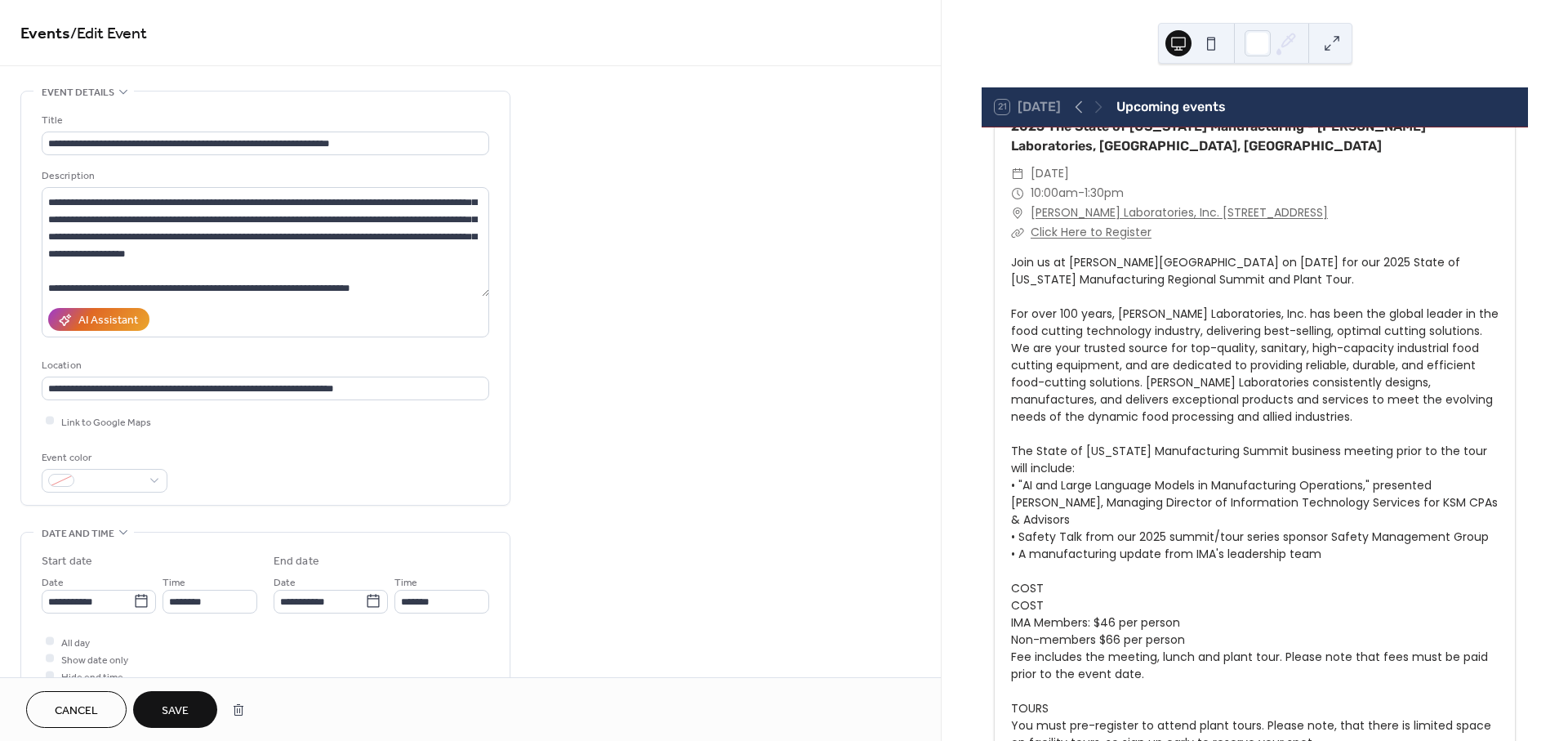 click on "Join us at Urschel Laboratories on Sept. 18th for our 2025 State of Indiana Manufacturing Regional Summit and Plant Tour. For over 100 years, Urschel Laboratories, Inc. has been the global leader in the food cutting technology industry, delivering best-selling, optimal cutting solutions. We are your trusted source for top-quality, sanitary, high-capacity industrial food cutting equipment, and are dedicated to providing reliable, durable, and efficient food-cutting solutions. Urschel Laboratories consistently designs, manufactures, and delivers exceptional products and services to meet the evolving needs of the dynamic food processing and allied industries. The State of Indiana Manufacturing Summit business meeting prior to the tour will include: • "AI and Large Language Models in Manufacturing Operations," presented David Eckel, Managing Director of Information Technology Services for KSM CPAs & Advisors • Safety Talk from our 2025 summit/tour series sponsor Safety Management Group COST COST ​TOURS" at bounding box center (1254, 588) 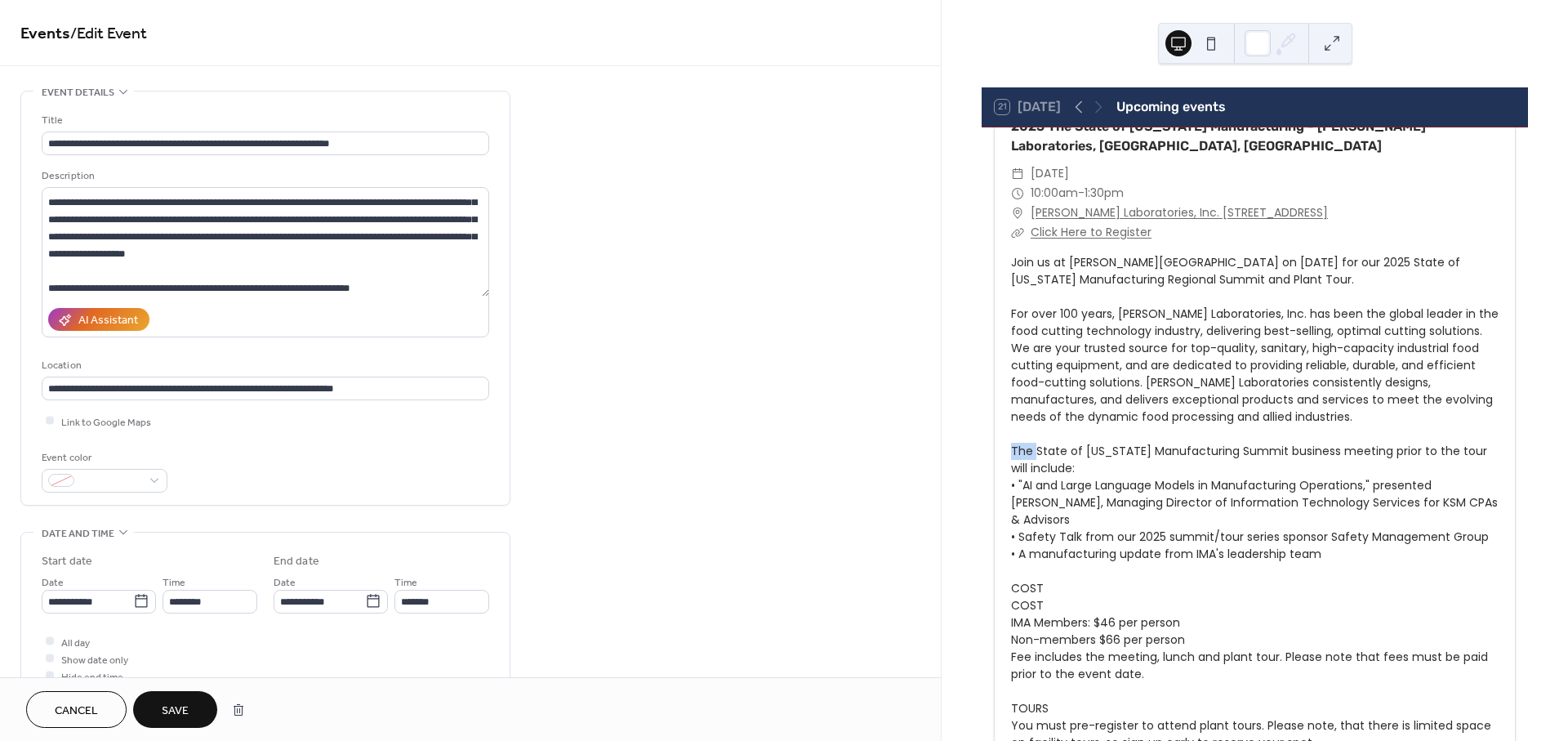 click on "Join us at Urschel Laboratories on Sept. 18th for our 2025 State of Indiana Manufacturing Regional Summit and Plant Tour. For over 100 years, Urschel Laboratories, Inc. has been the global leader in the food cutting technology industry, delivering best-selling, optimal cutting solutions. We are your trusted source for top-quality, sanitary, high-capacity industrial food cutting equipment, and are dedicated to providing reliable, durable, and efficient food-cutting solutions. Urschel Laboratories consistently designs, manufactures, and delivers exceptional products and services to meet the evolving needs of the dynamic food processing and allied industries. The State of Indiana Manufacturing Summit business meeting prior to the tour will include: • "AI and Large Language Models in Manufacturing Operations," presented David Eckel, Managing Director of Information Technology Services for KSM CPAs & Advisors • Safety Talk from our 2025 summit/tour series sponsor Safety Management Group COST COST ​TOURS" at bounding box center [1254, 588] 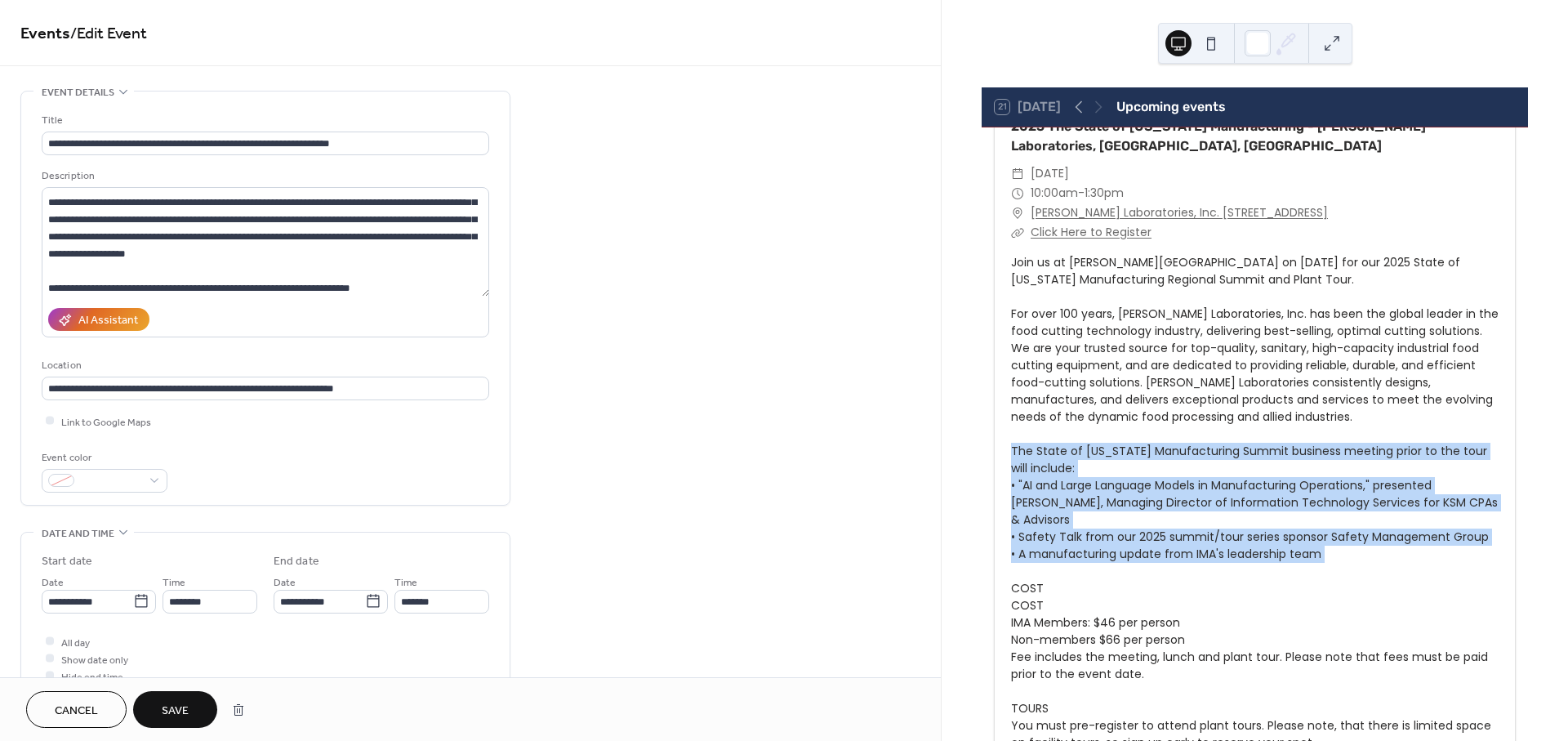 click on "Join us at Urschel Laboratories on Sept. 18th for our 2025 State of Indiana Manufacturing Regional Summit and Plant Tour. For over 100 years, Urschel Laboratories, Inc. has been the global leader in the food cutting technology industry, delivering best-selling, optimal cutting solutions. We are your trusted source for top-quality, sanitary, high-capacity industrial food cutting equipment, and are dedicated to providing reliable, durable, and efficient food-cutting solutions. Urschel Laboratories consistently designs, manufactures, and delivers exceptional products and services to meet the evolving needs of the dynamic food processing and allied industries. The State of Indiana Manufacturing Summit business meeting prior to the tour will include: • "AI and Large Language Models in Manufacturing Operations," presented David Eckel, Managing Director of Information Technology Services for KSM CPAs & Advisors • Safety Talk from our 2025 summit/tour series sponsor Safety Management Group COST COST ​TOURS" at bounding box center [1254, 588] 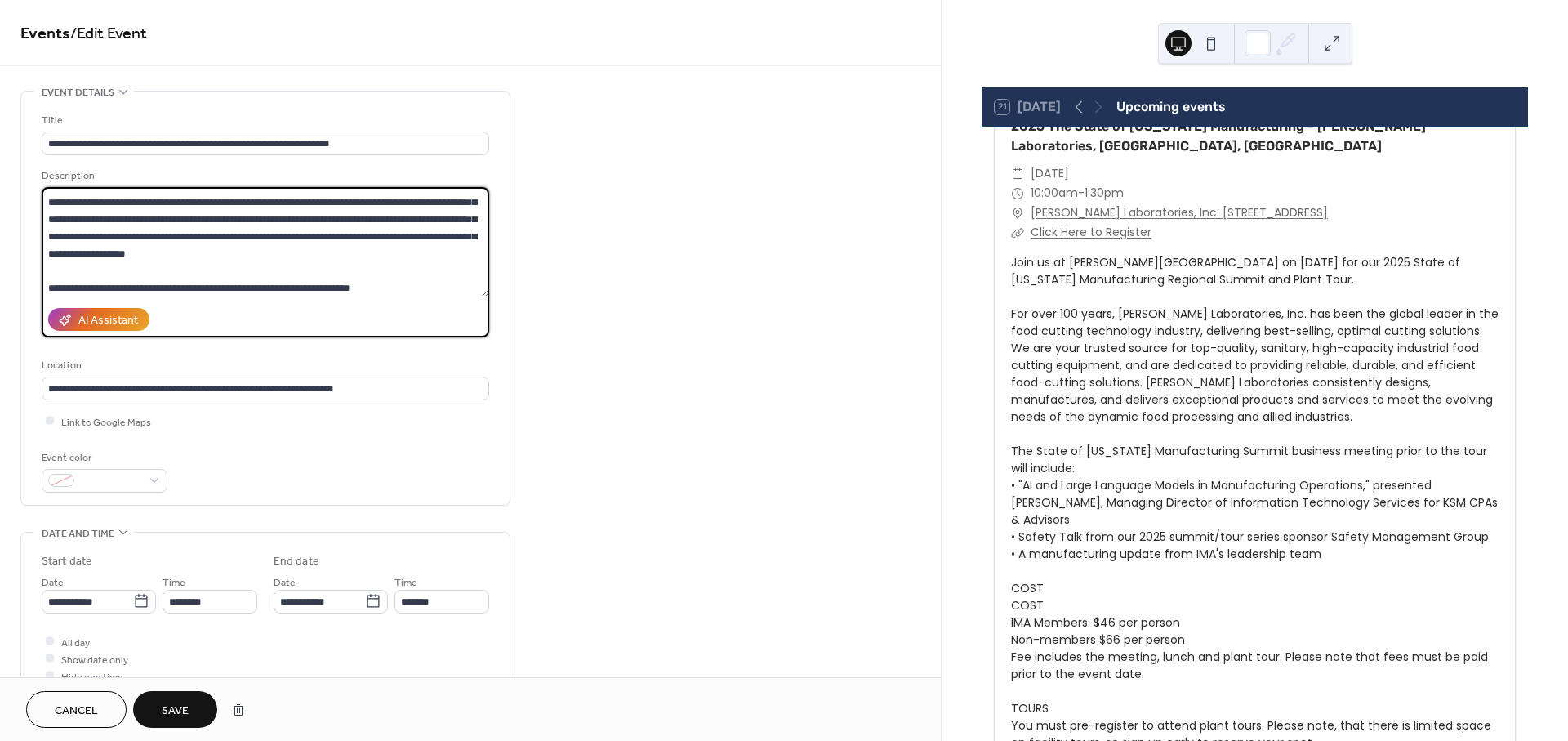 click at bounding box center (265, 242) 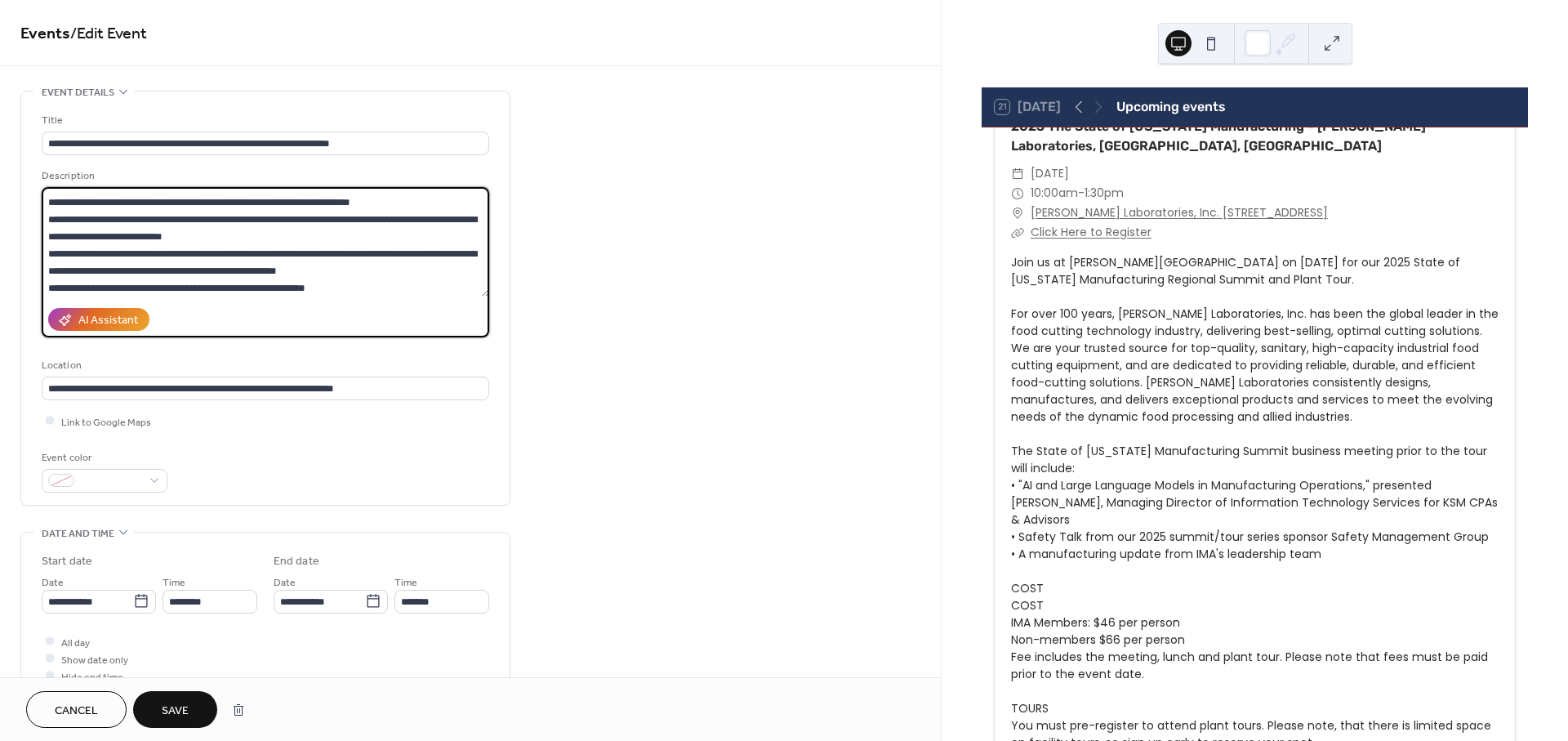 scroll, scrollTop: 134, scrollLeft: 0, axis: vertical 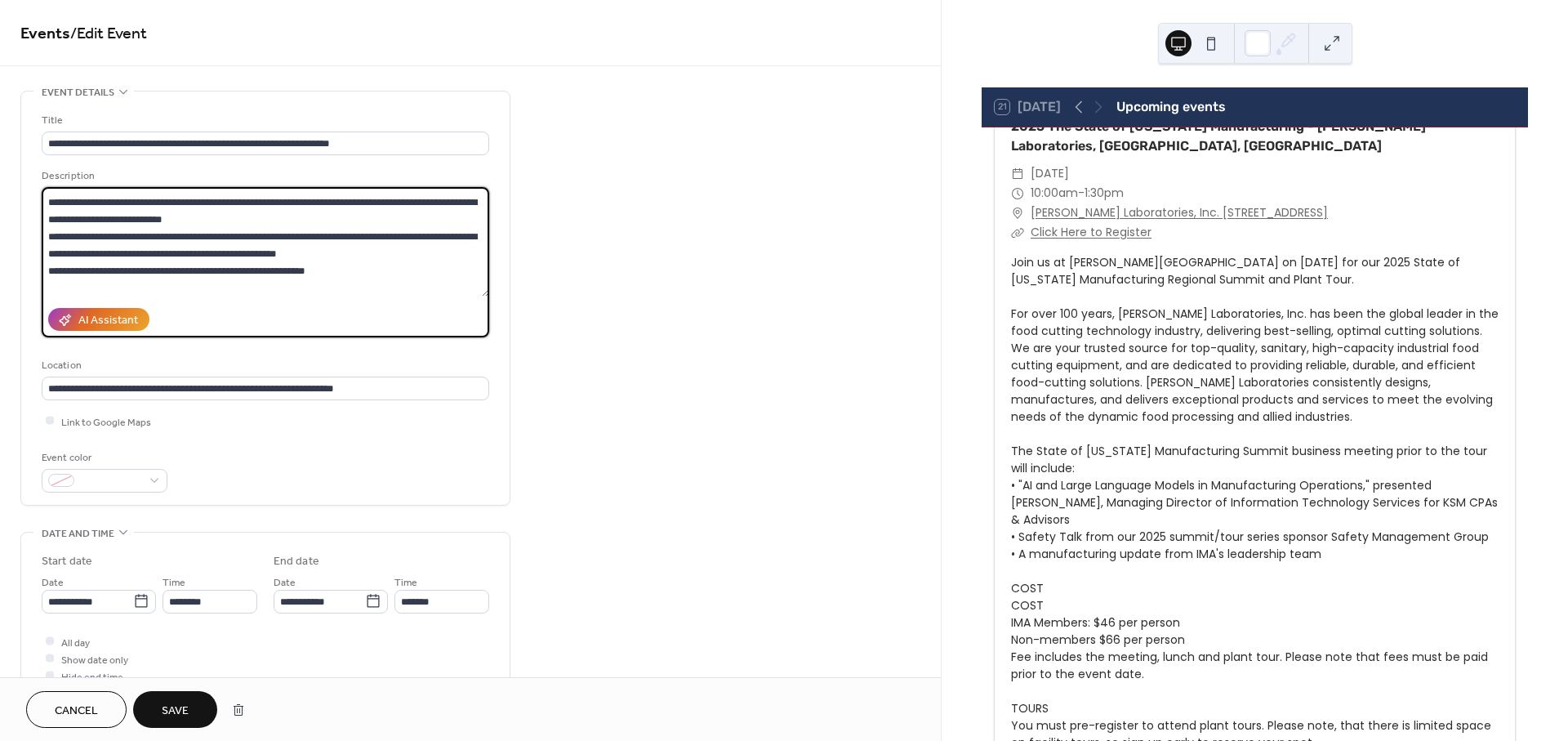 paste on "**********" 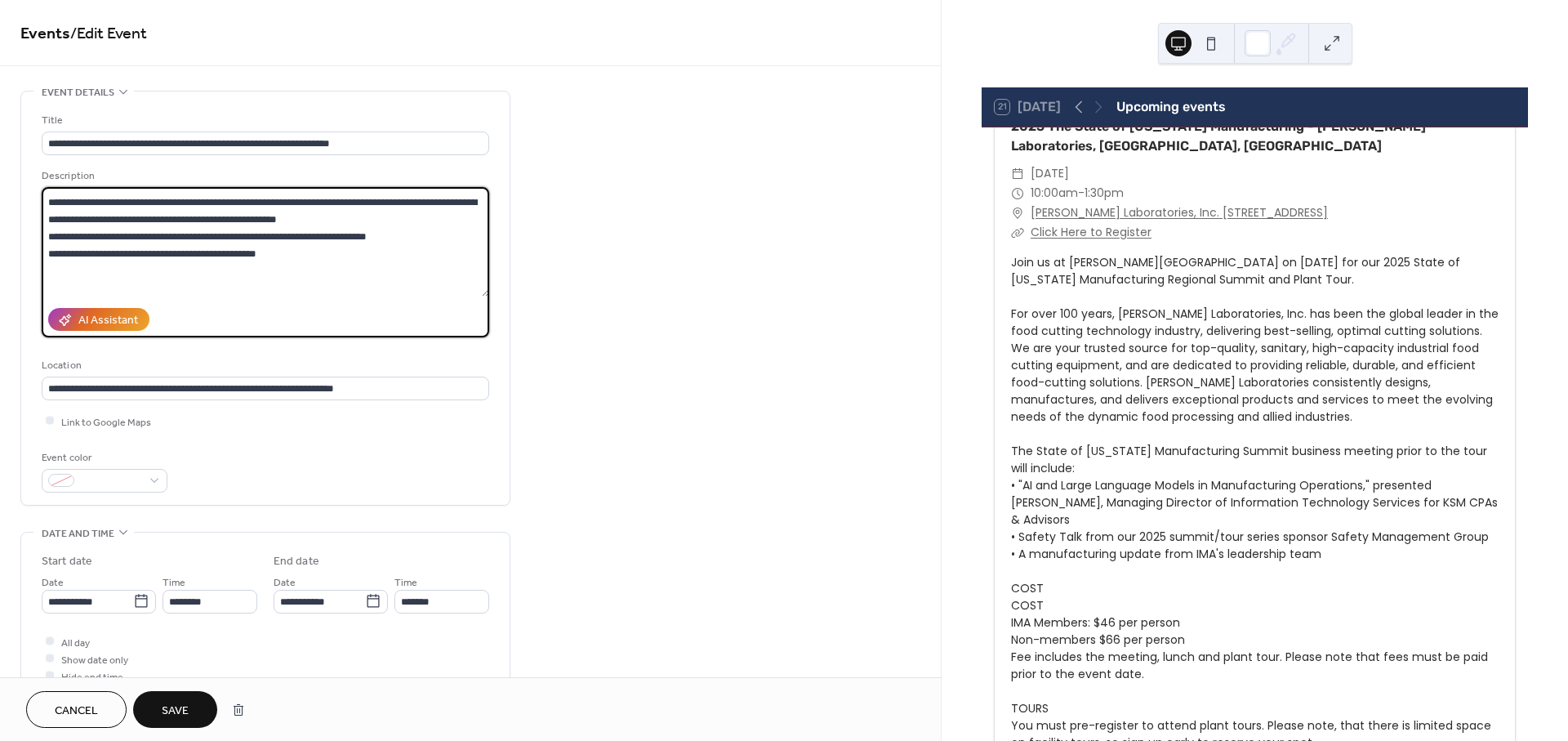 paste on "**********" 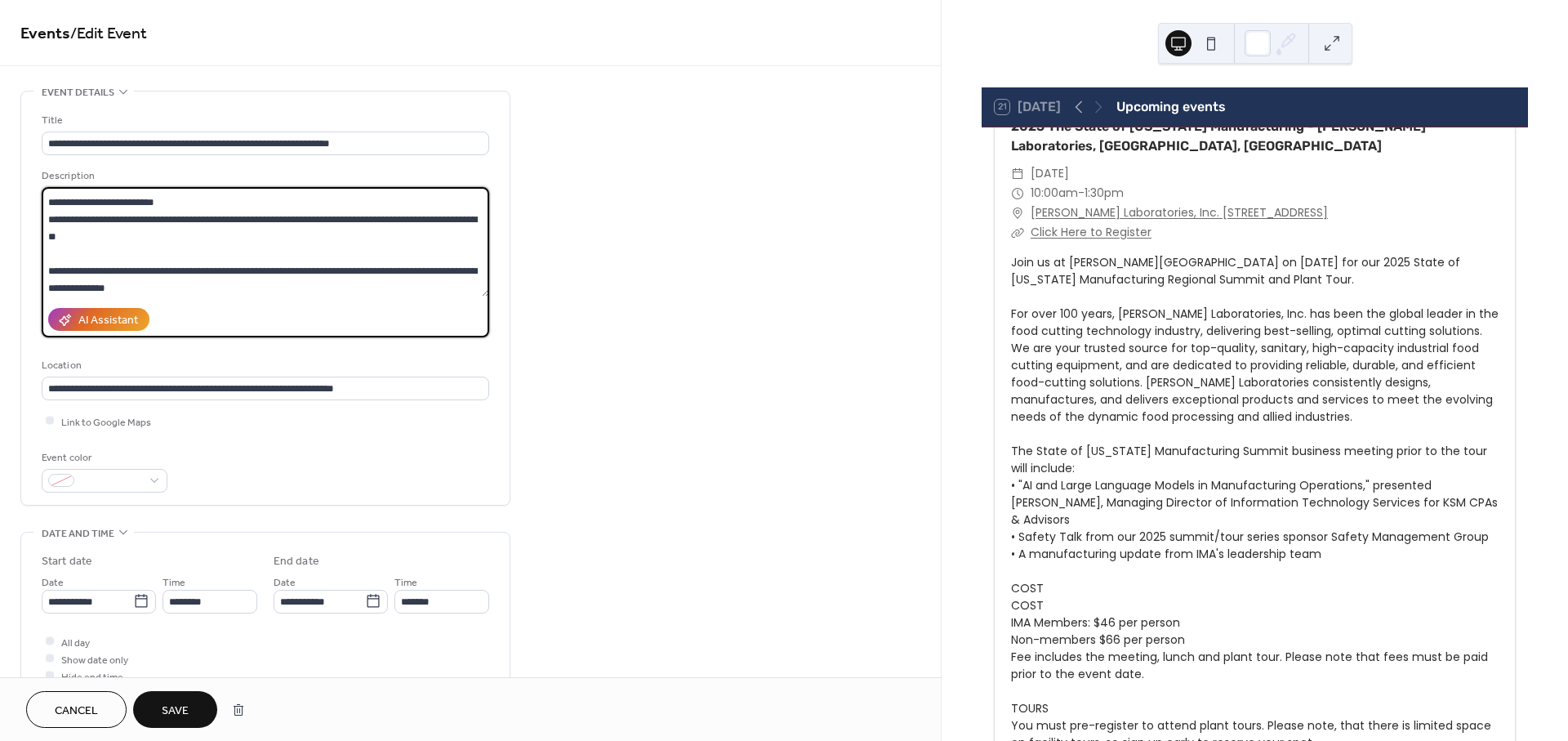 scroll, scrollTop: 271, scrollLeft: 0, axis: vertical 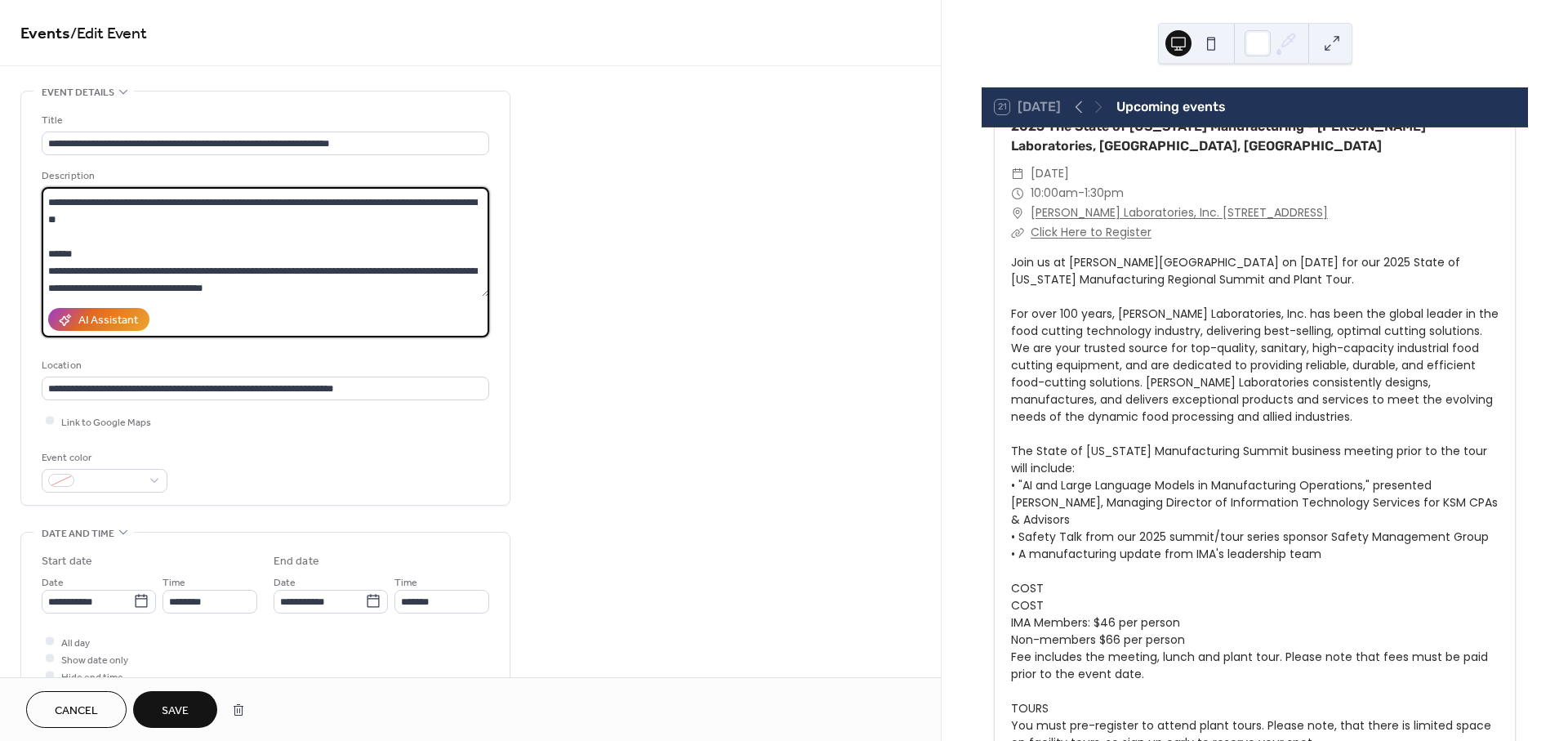 type on "**********" 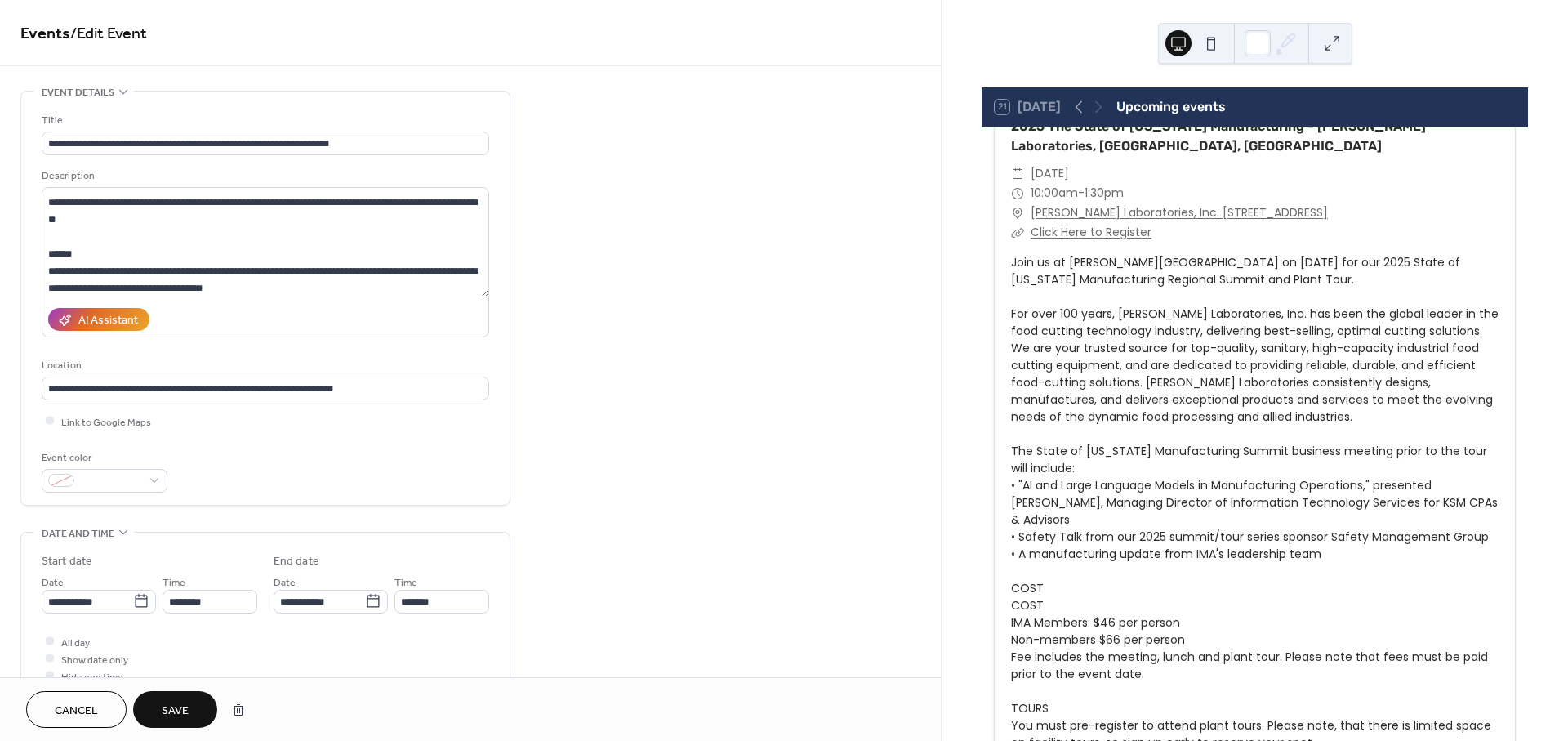 click on "Join us at Urschel Laboratories on Sept. 18th for our 2025 State of Indiana Manufacturing Regional Summit and Plant Tour. For over 100 years, Urschel Laboratories, Inc. has been the global leader in the food cutting technology industry, delivering best-selling, optimal cutting solutions. We are your trusted source for top-quality, sanitary, high-capacity industrial food cutting equipment, and are dedicated to providing reliable, durable, and efficient food-cutting solutions. Urschel Laboratories consistently designs, manufactures, and delivers exceptional products and services to meet the evolving needs of the dynamic food processing and allied industries. The State of Indiana Manufacturing Summit business meeting prior to the tour will include: • "AI and Large Language Models in Manufacturing Operations," presented David Eckel, Managing Director of Information Technology Services for KSM CPAs & Advisors • Safety Talk from our 2025 summit/tour series sponsor Safety Management Group COST COST ​TOURS" at bounding box center [1254, 588] 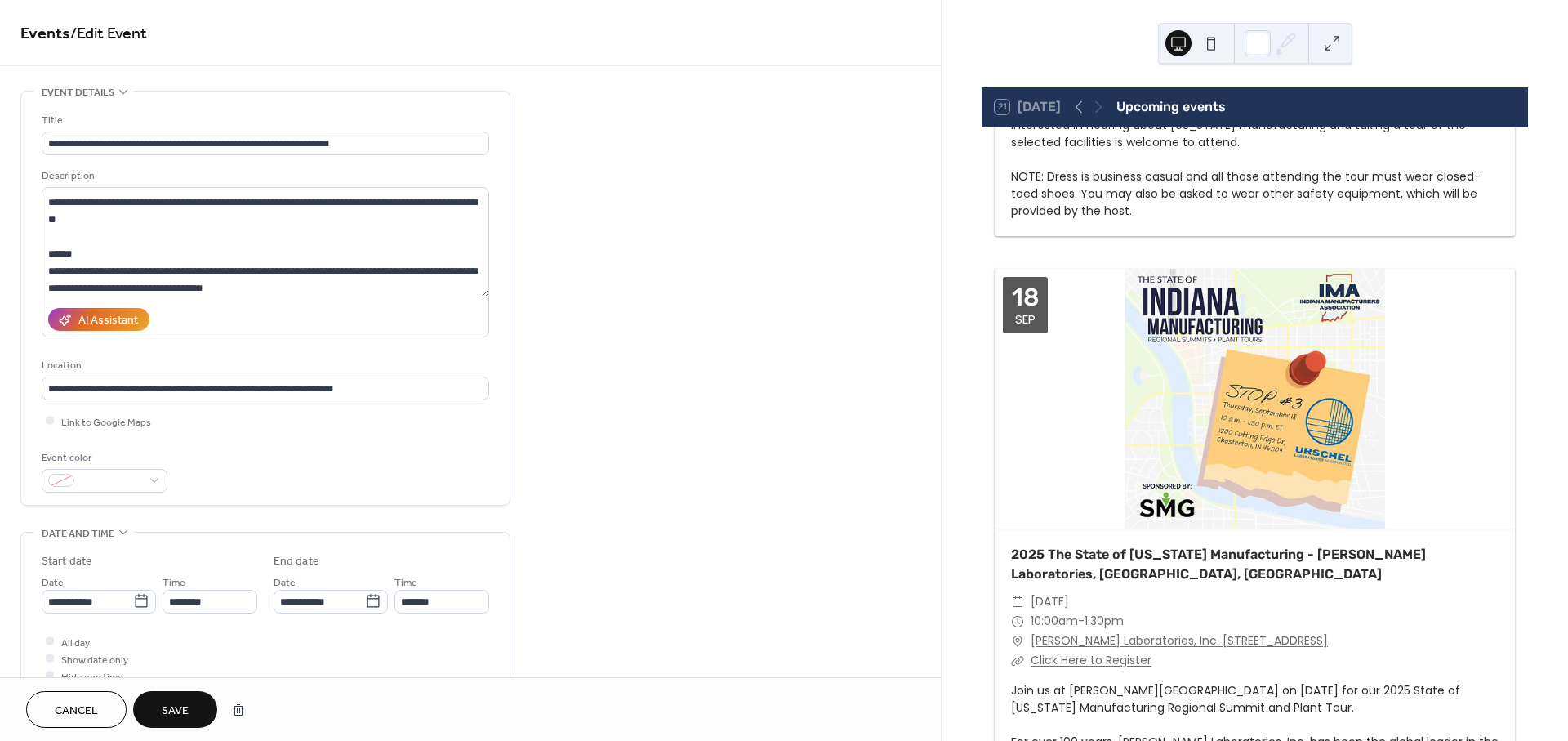 scroll, scrollTop: 4114, scrollLeft: 0, axis: vertical 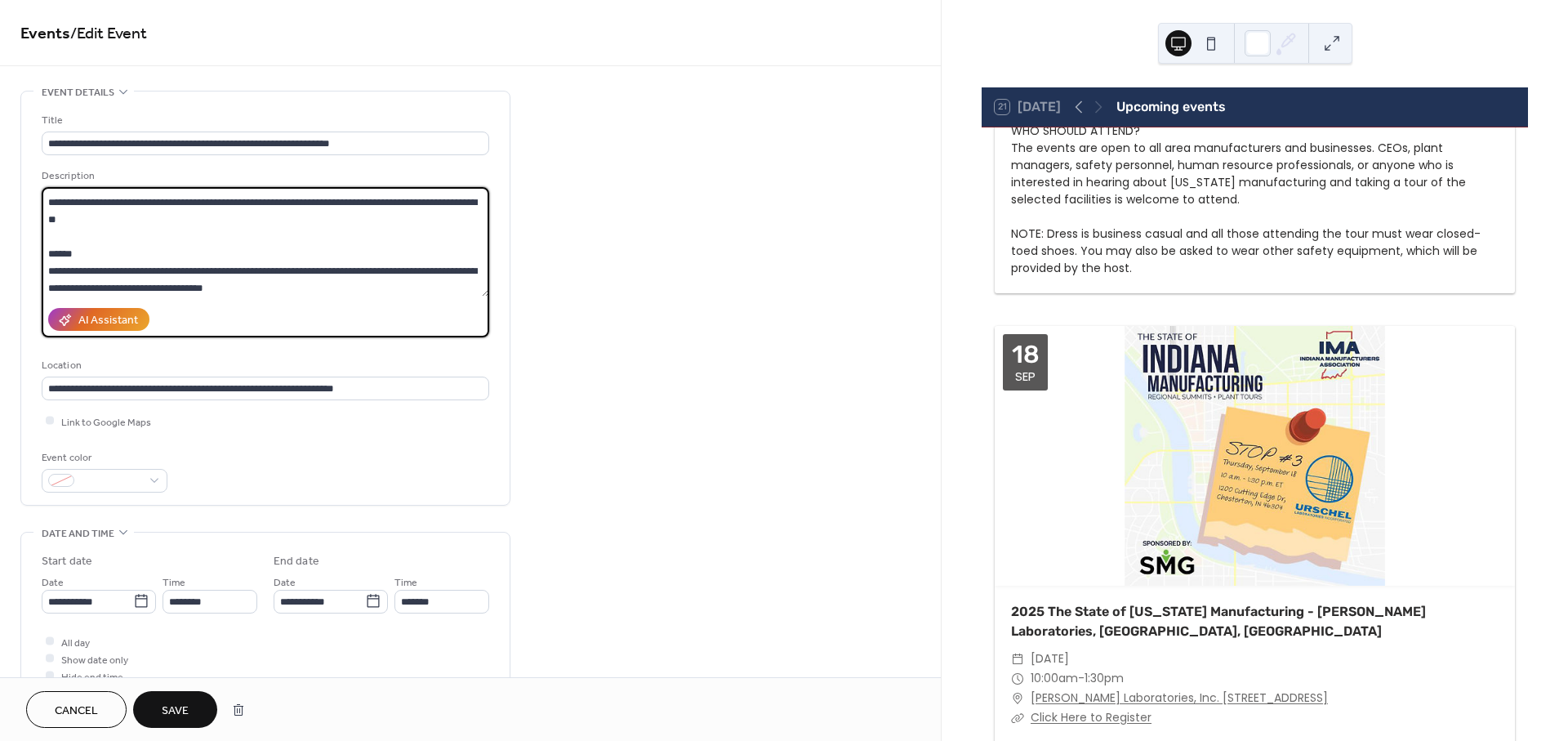 click at bounding box center [265, 242] 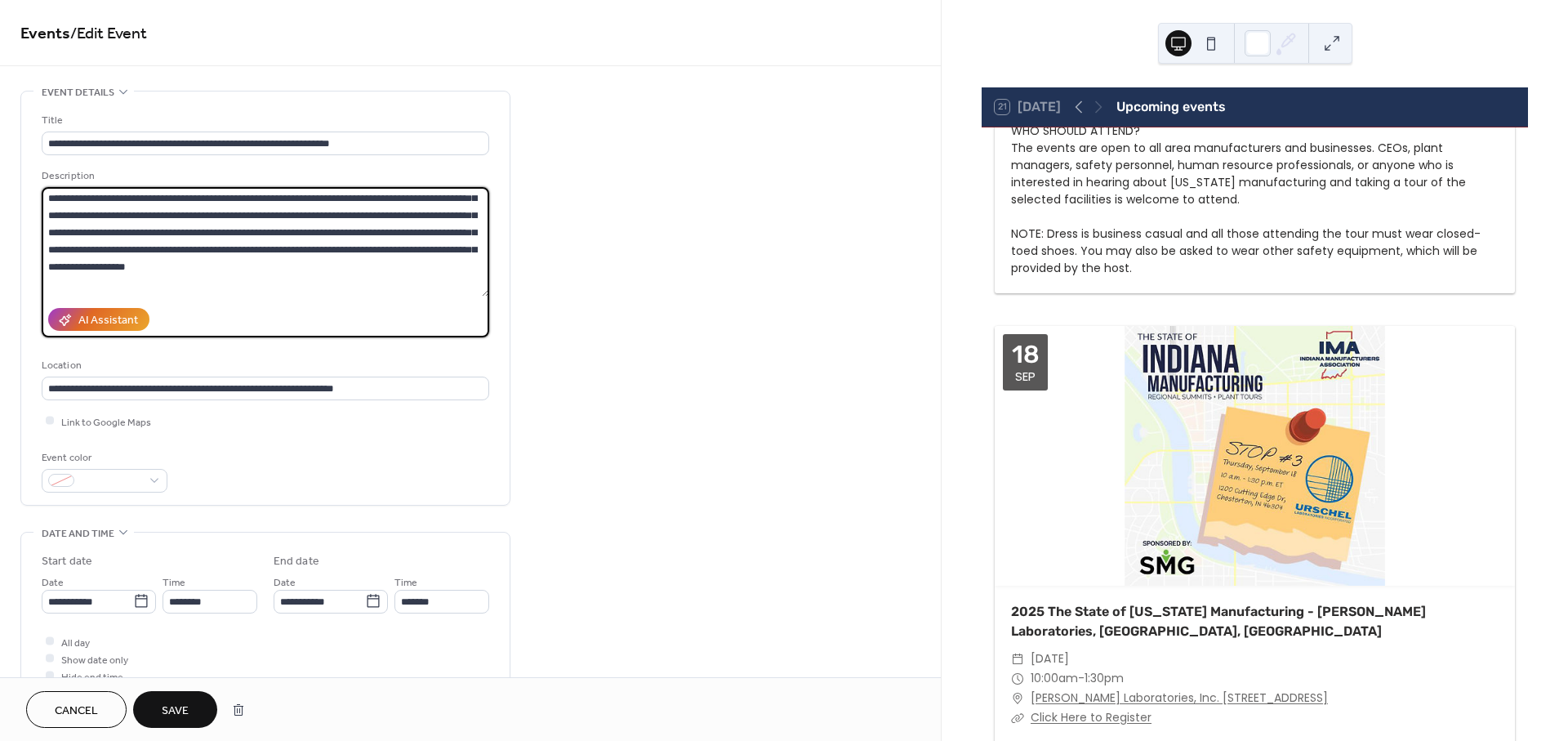 scroll, scrollTop: 1, scrollLeft: 0, axis: vertical 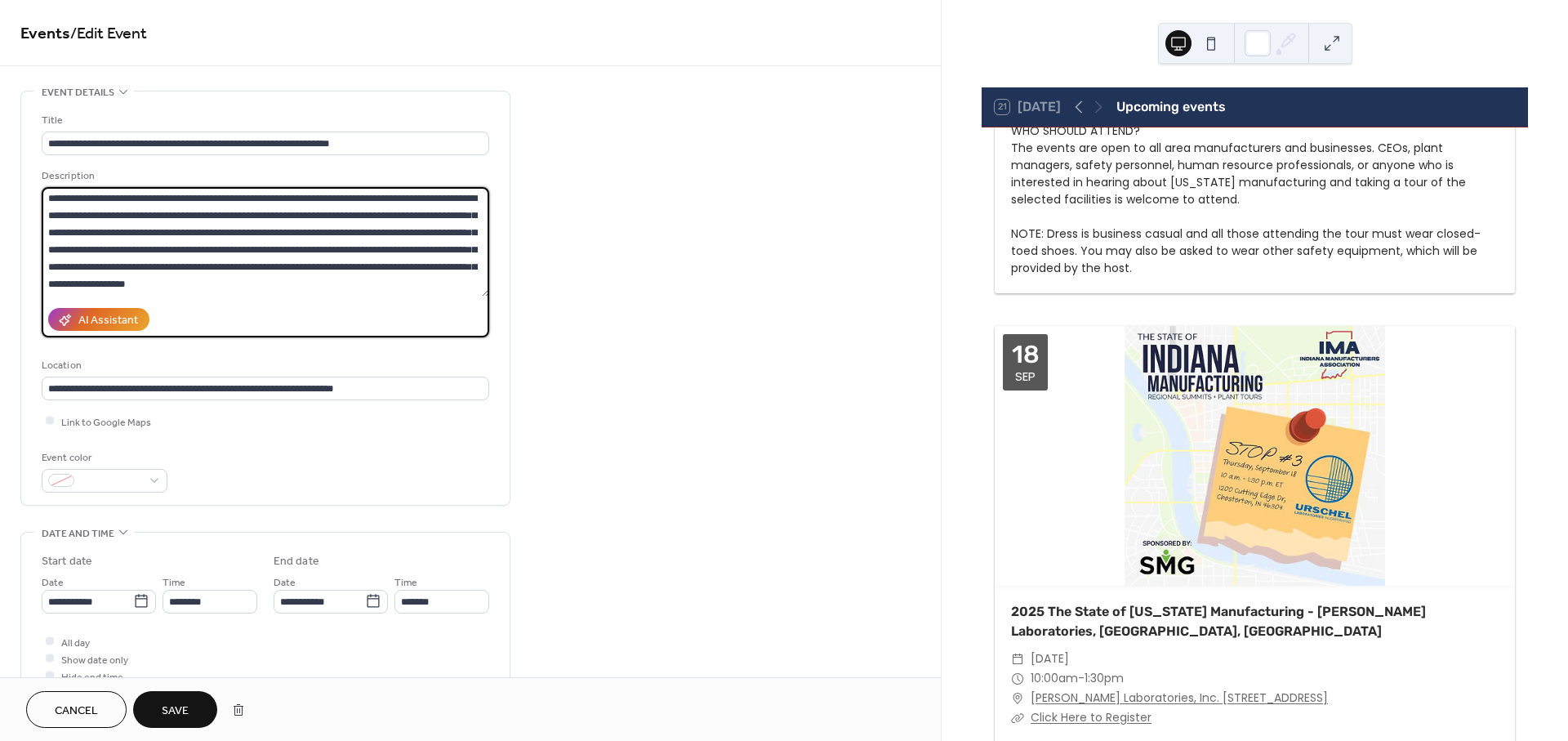 click on "Save" at bounding box center (175, 711) 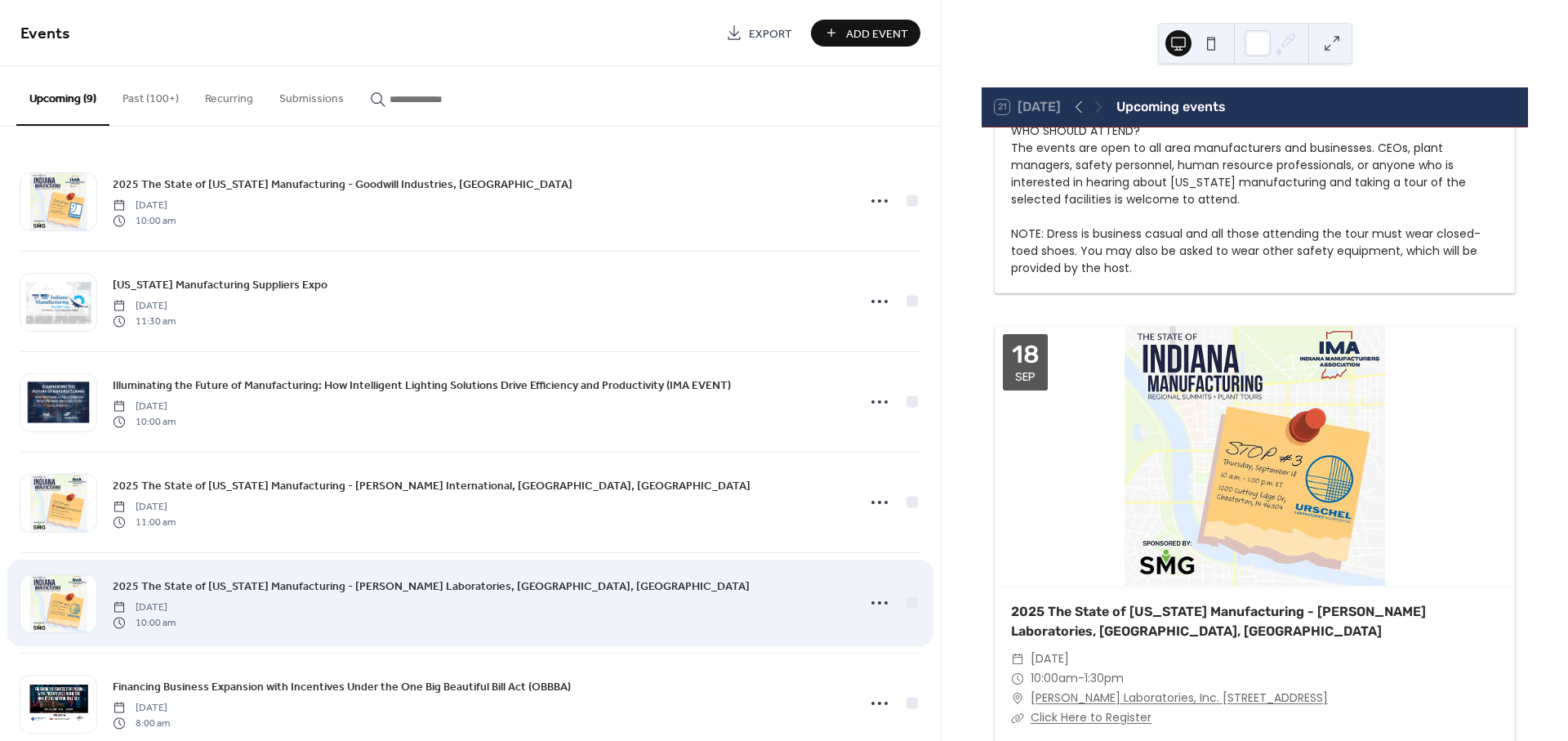 click on "2025 The State of Indiana Manufacturing - Urschel Laboratories, Chesterton, IN" at bounding box center (431, 587) 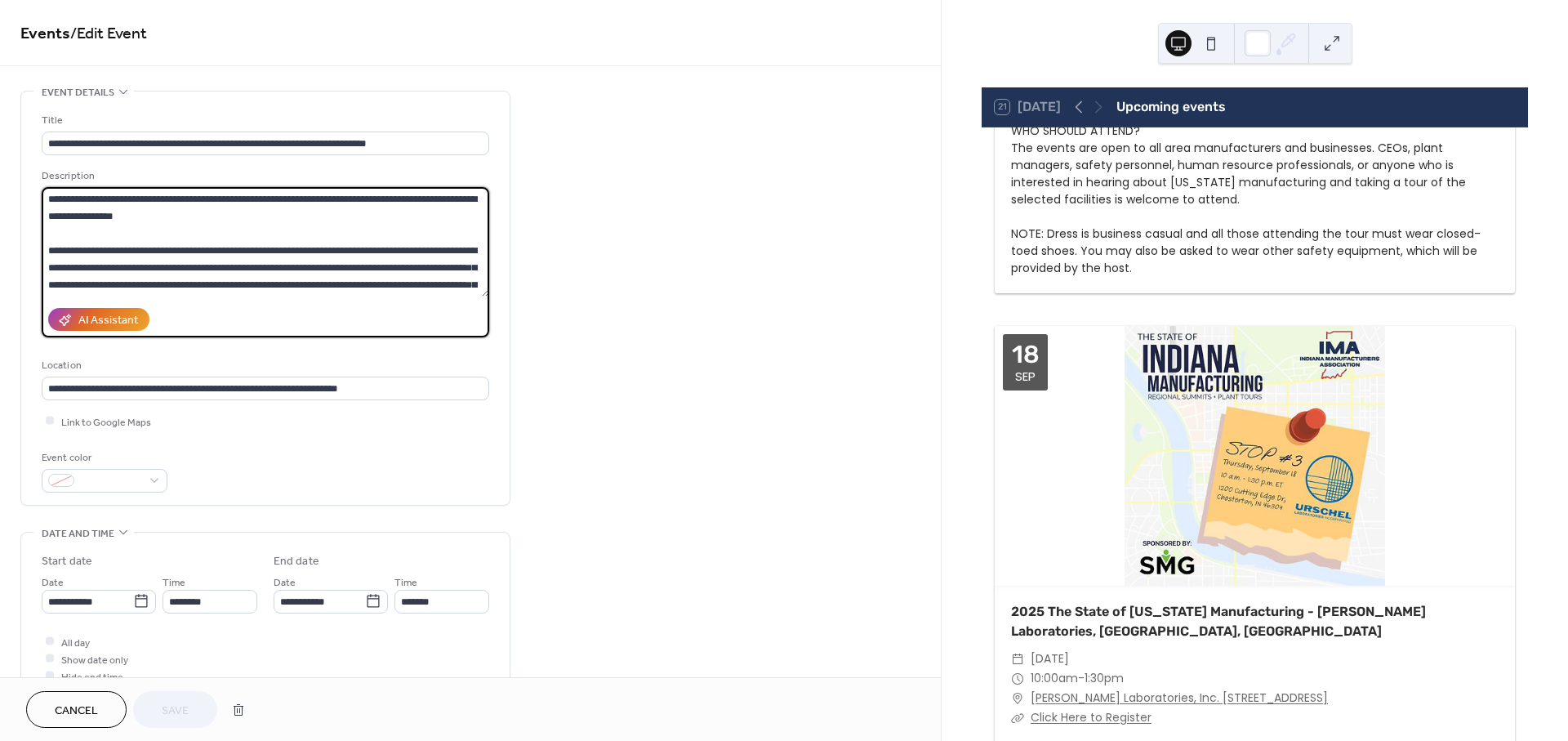 click at bounding box center [265, 242] 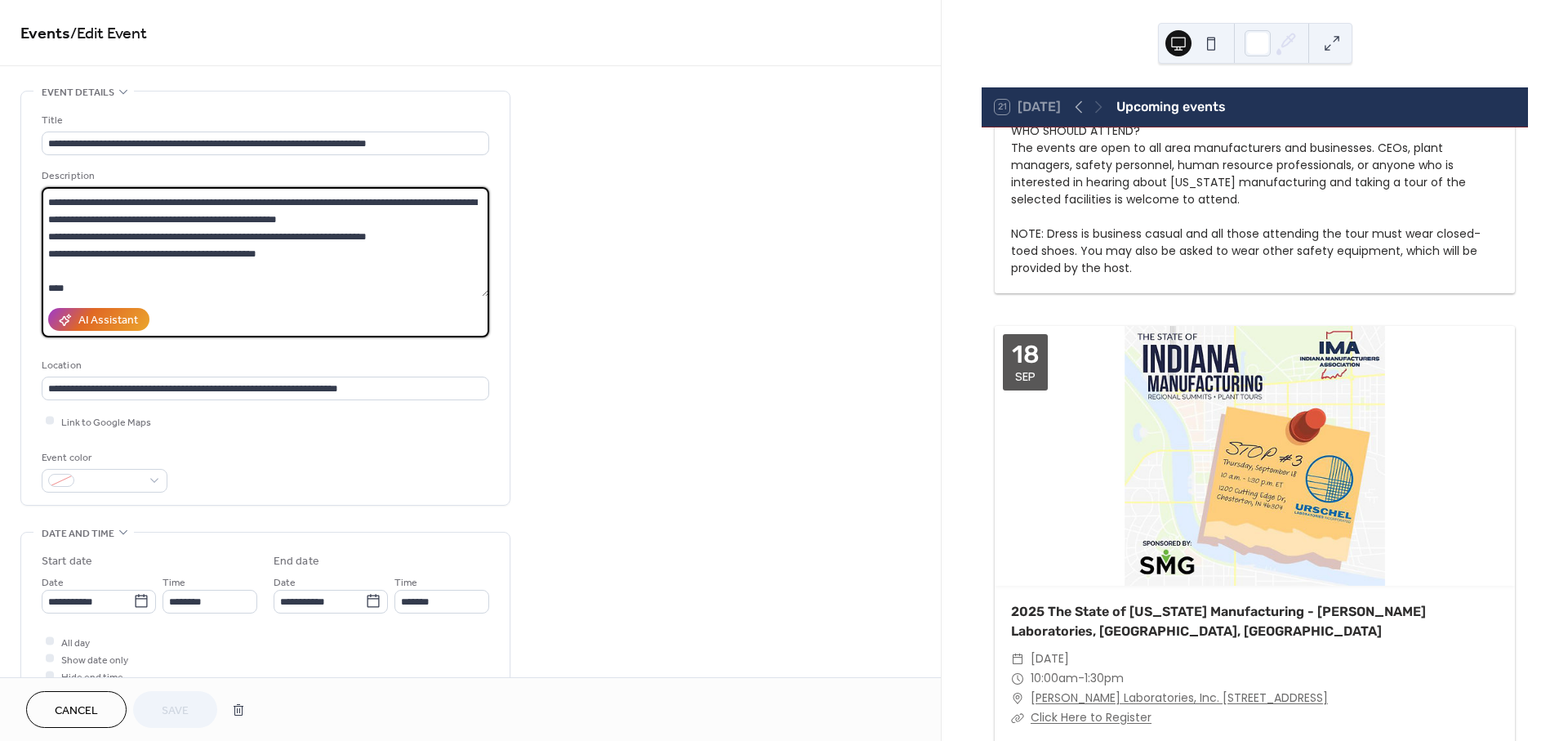 scroll, scrollTop: 203, scrollLeft: 0, axis: vertical 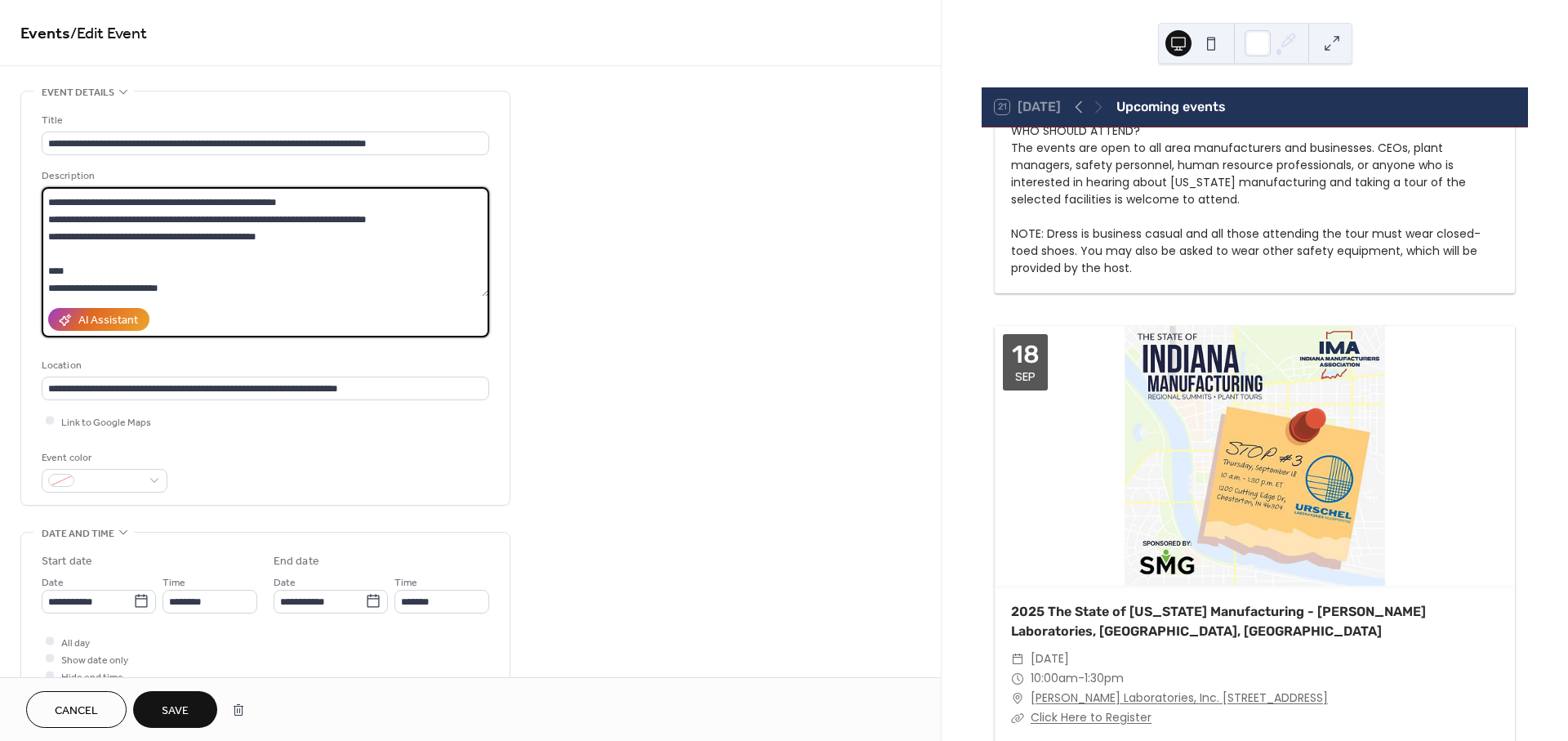 type on "**********" 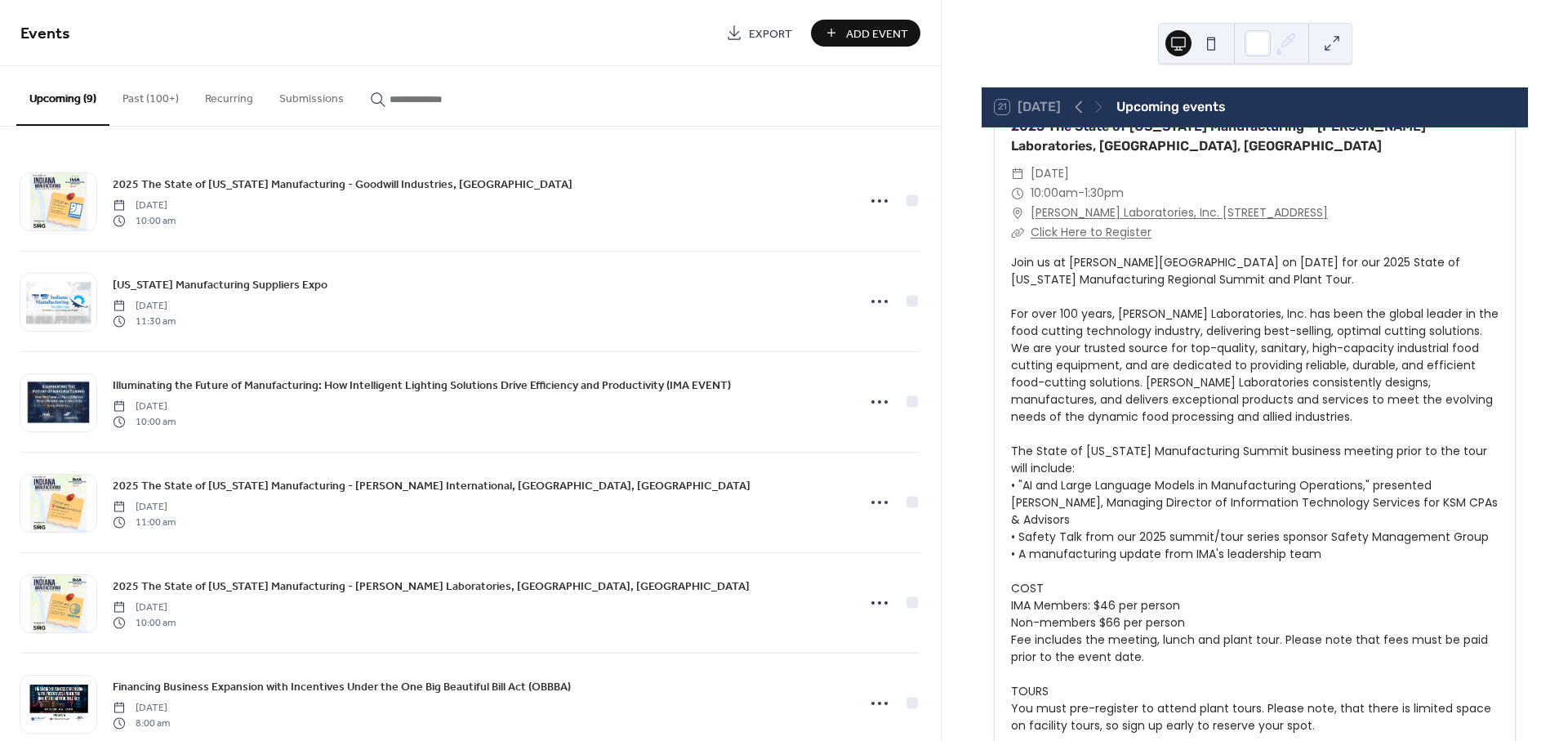scroll, scrollTop: 4357, scrollLeft: 0, axis: vertical 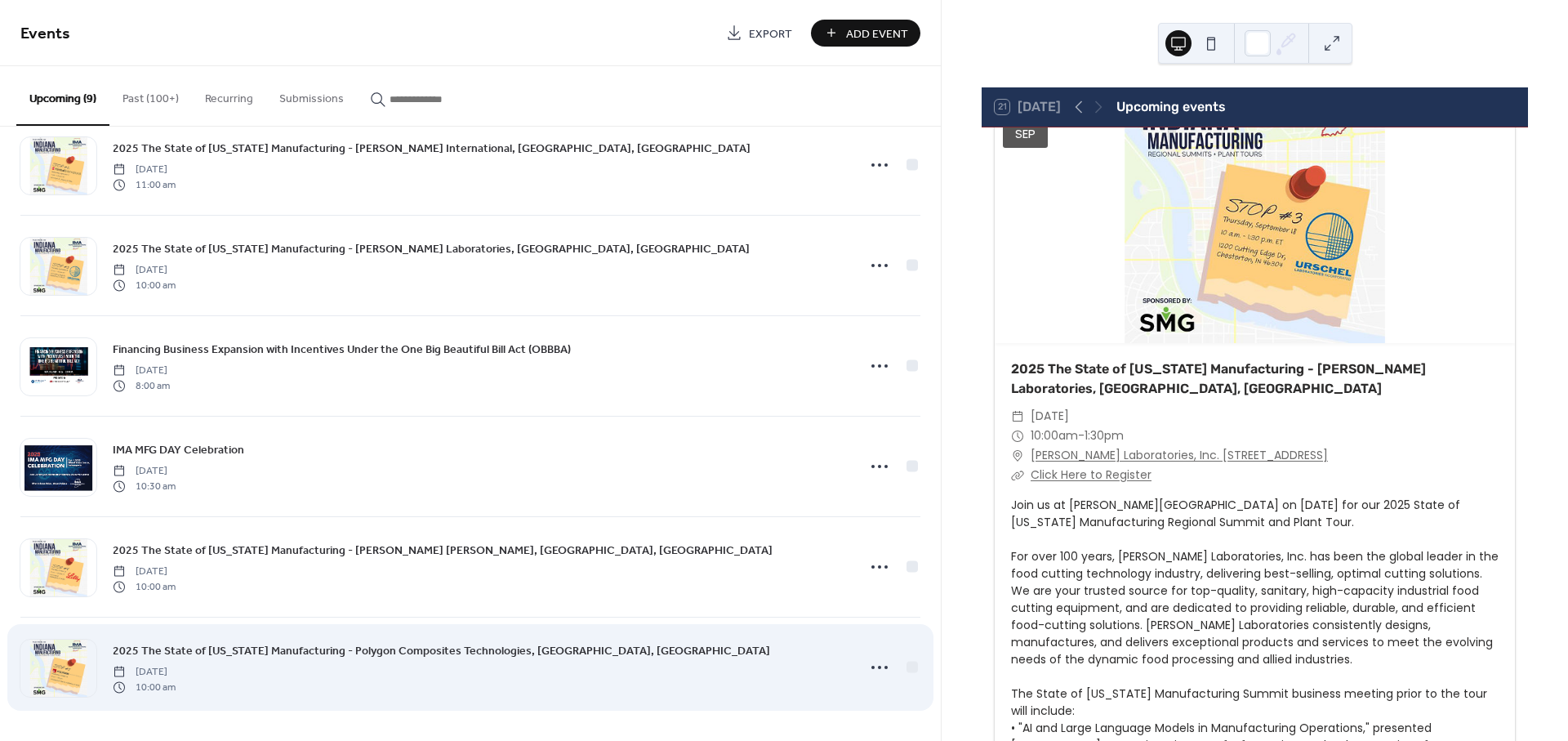 click on "2025 The State of Indiana Manufacturing - Polygon Composites Technologies, Walkerton, IN" at bounding box center (441, 651) 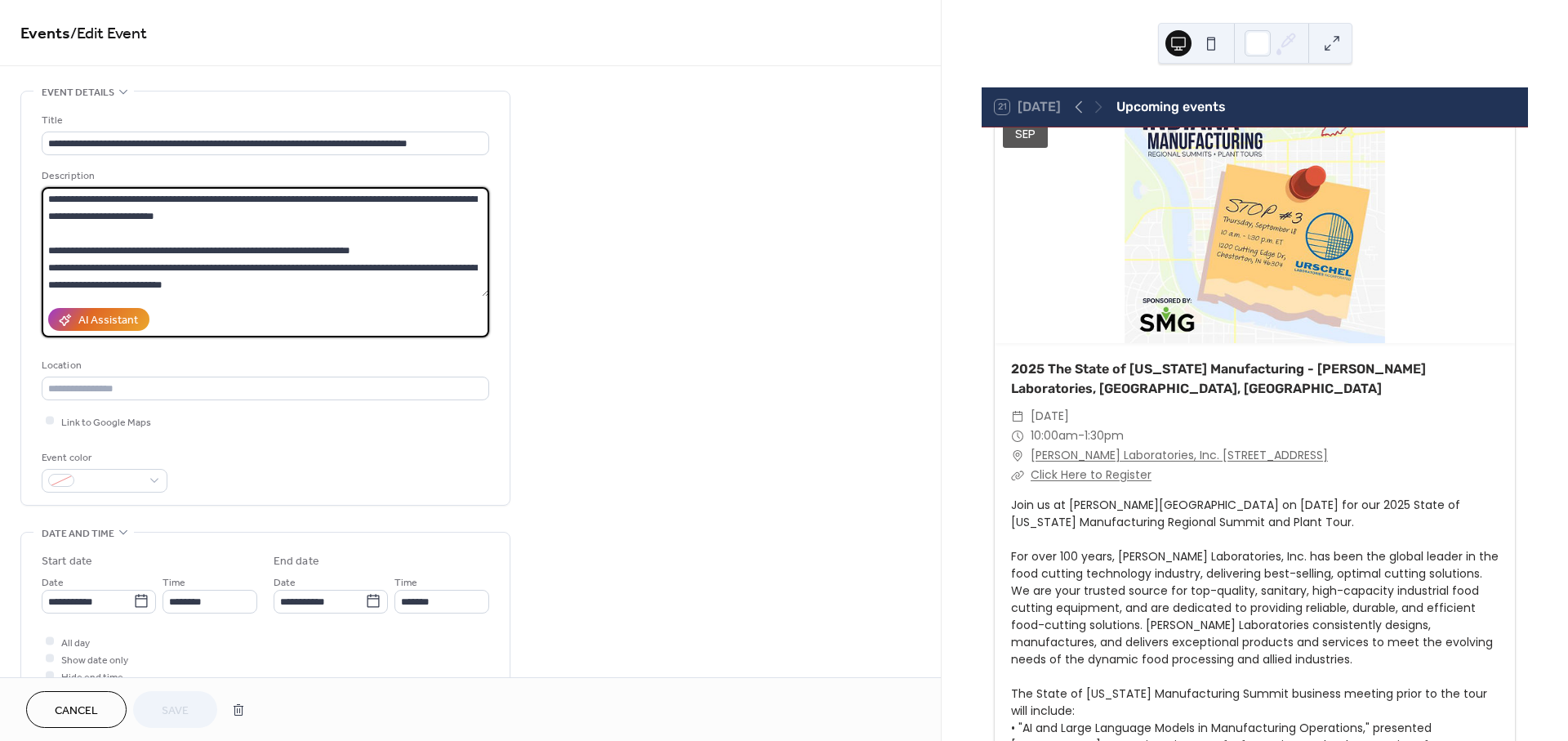 click at bounding box center [265, 242] 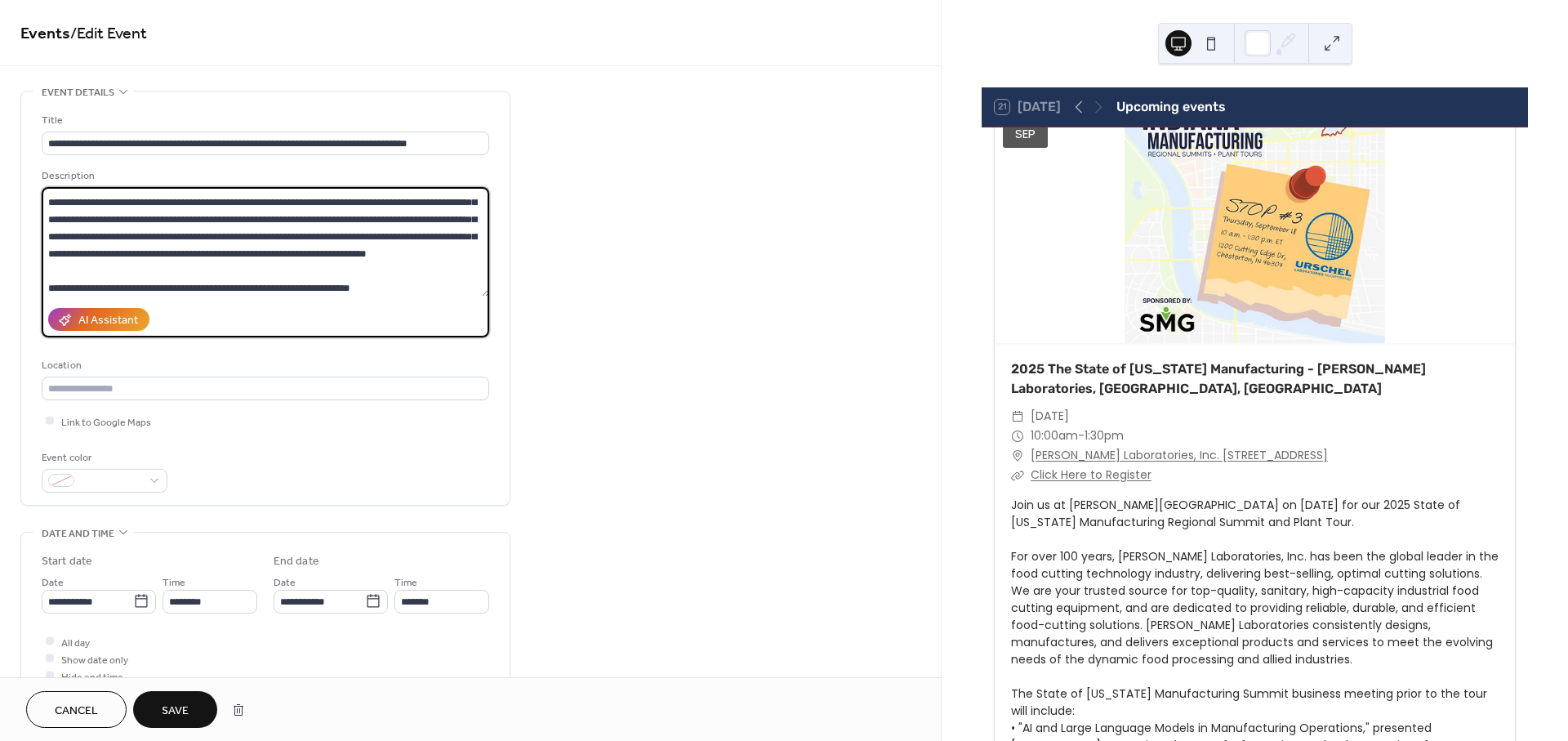scroll, scrollTop: 49, scrollLeft: 0, axis: vertical 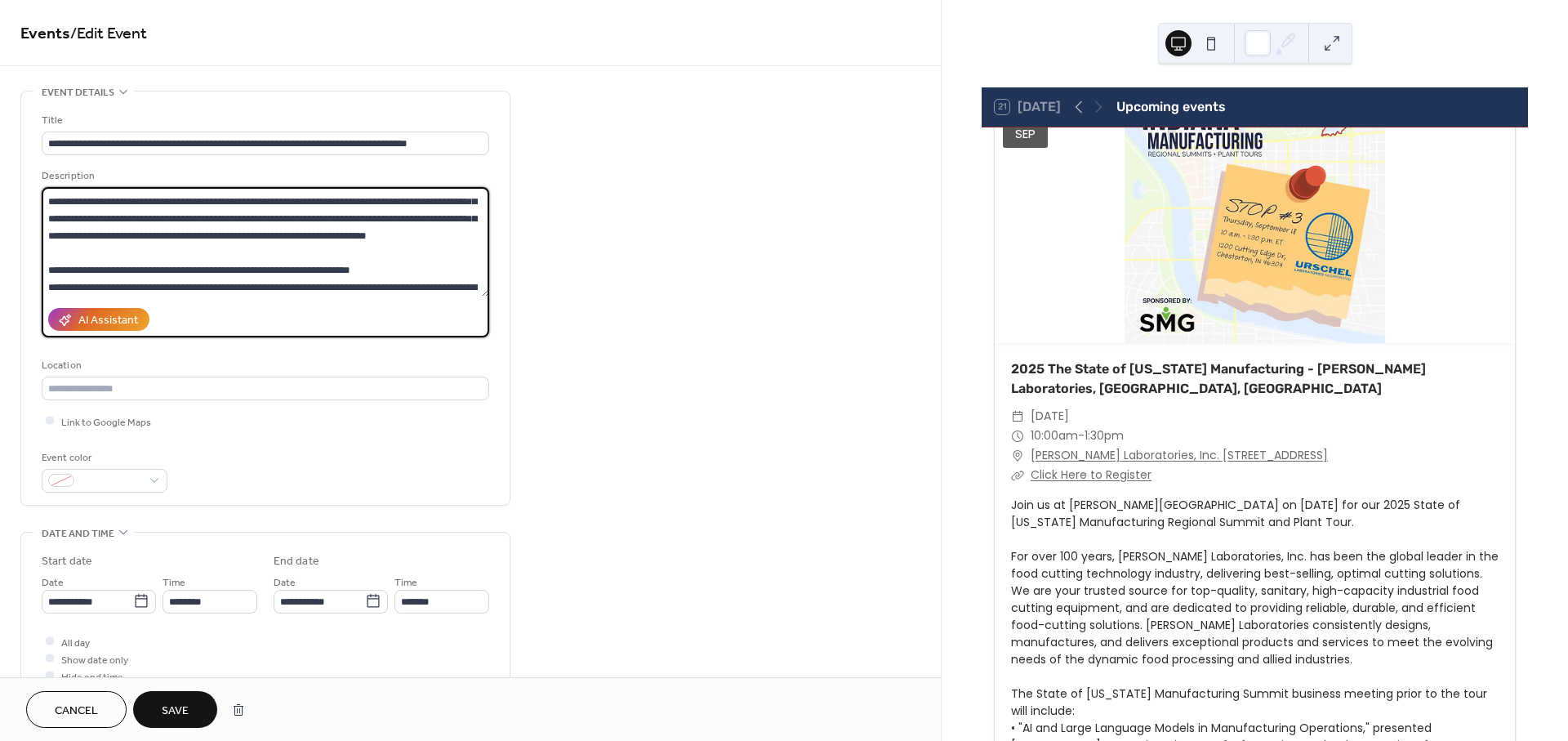 click at bounding box center [265, 242] 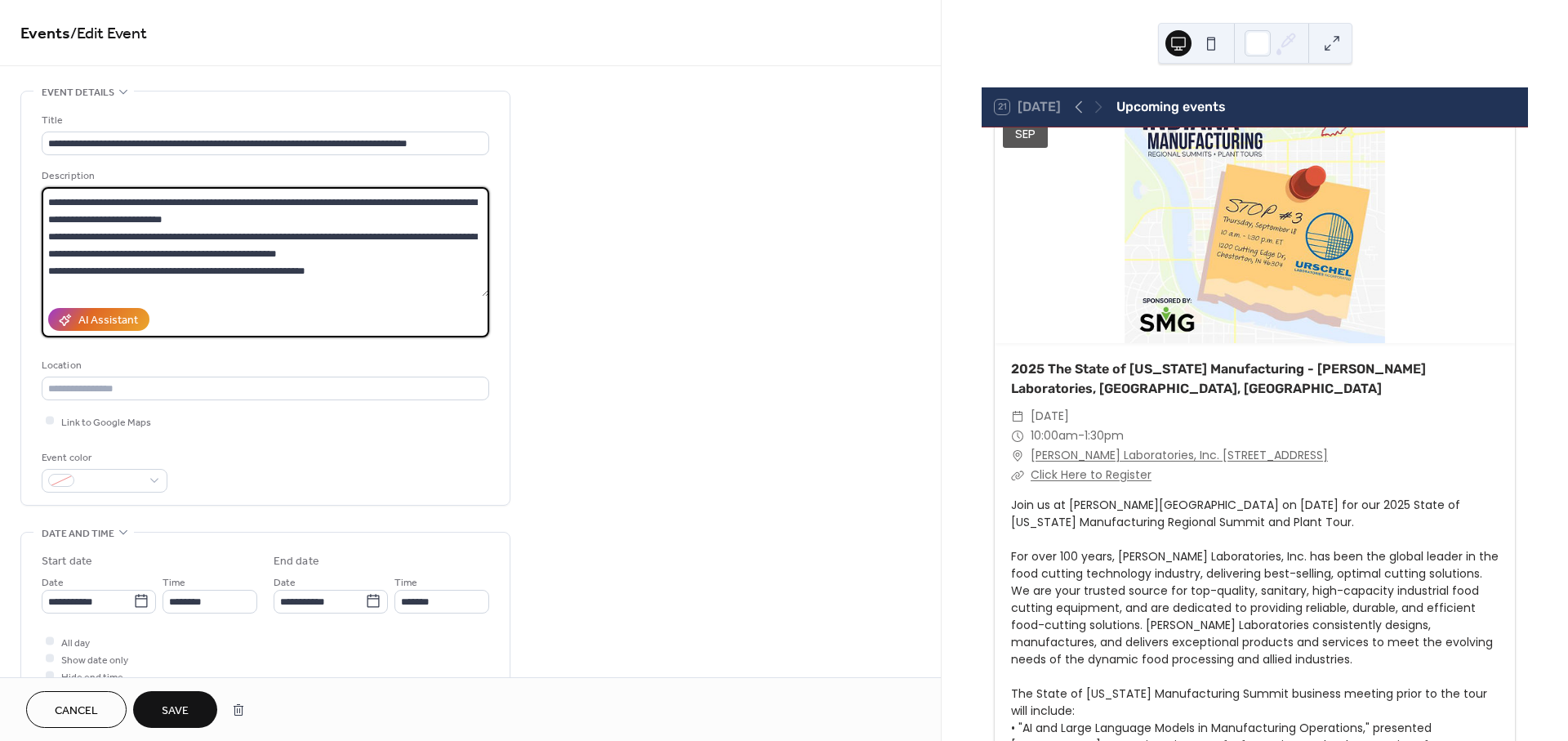scroll, scrollTop: 151, scrollLeft: 0, axis: vertical 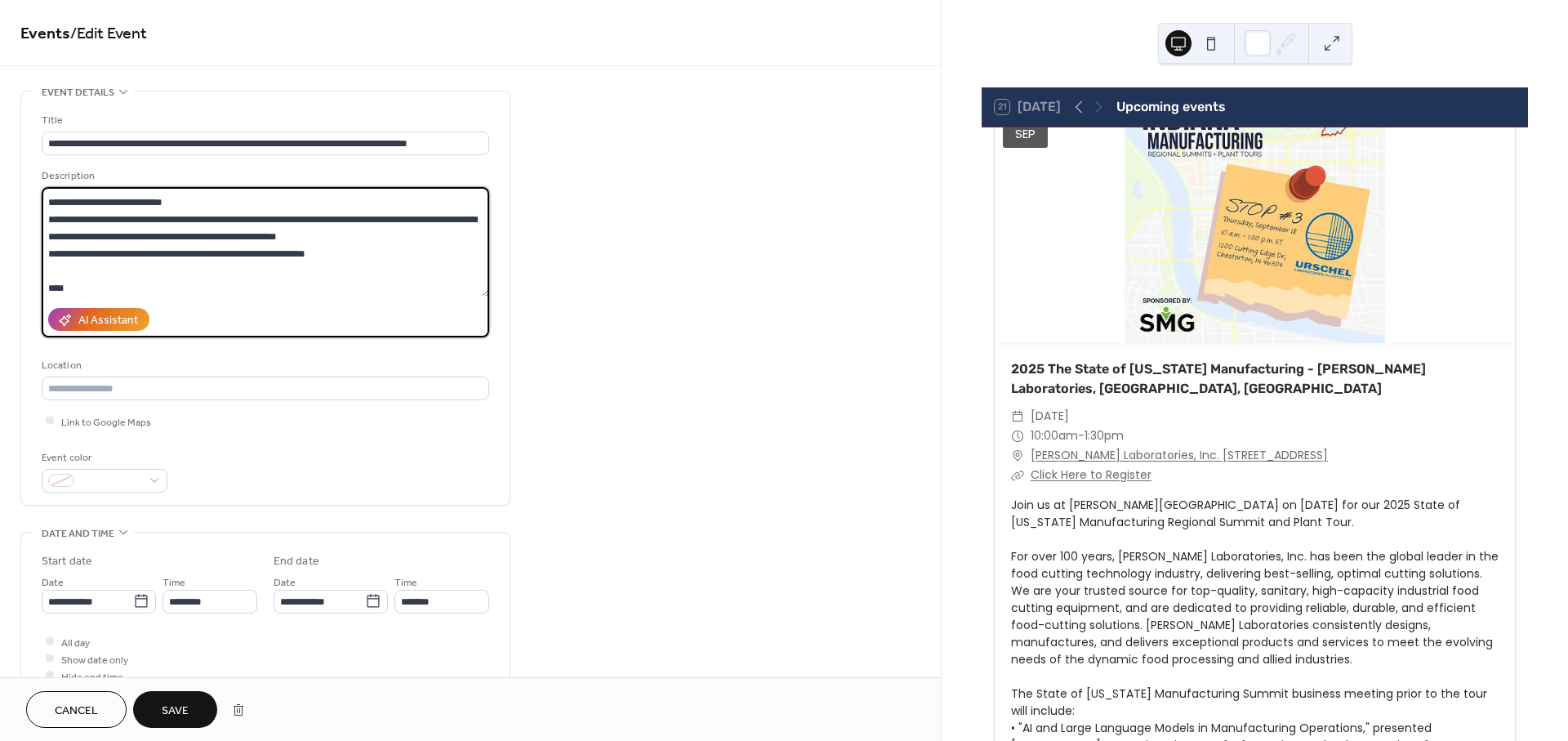 paste on "**********" 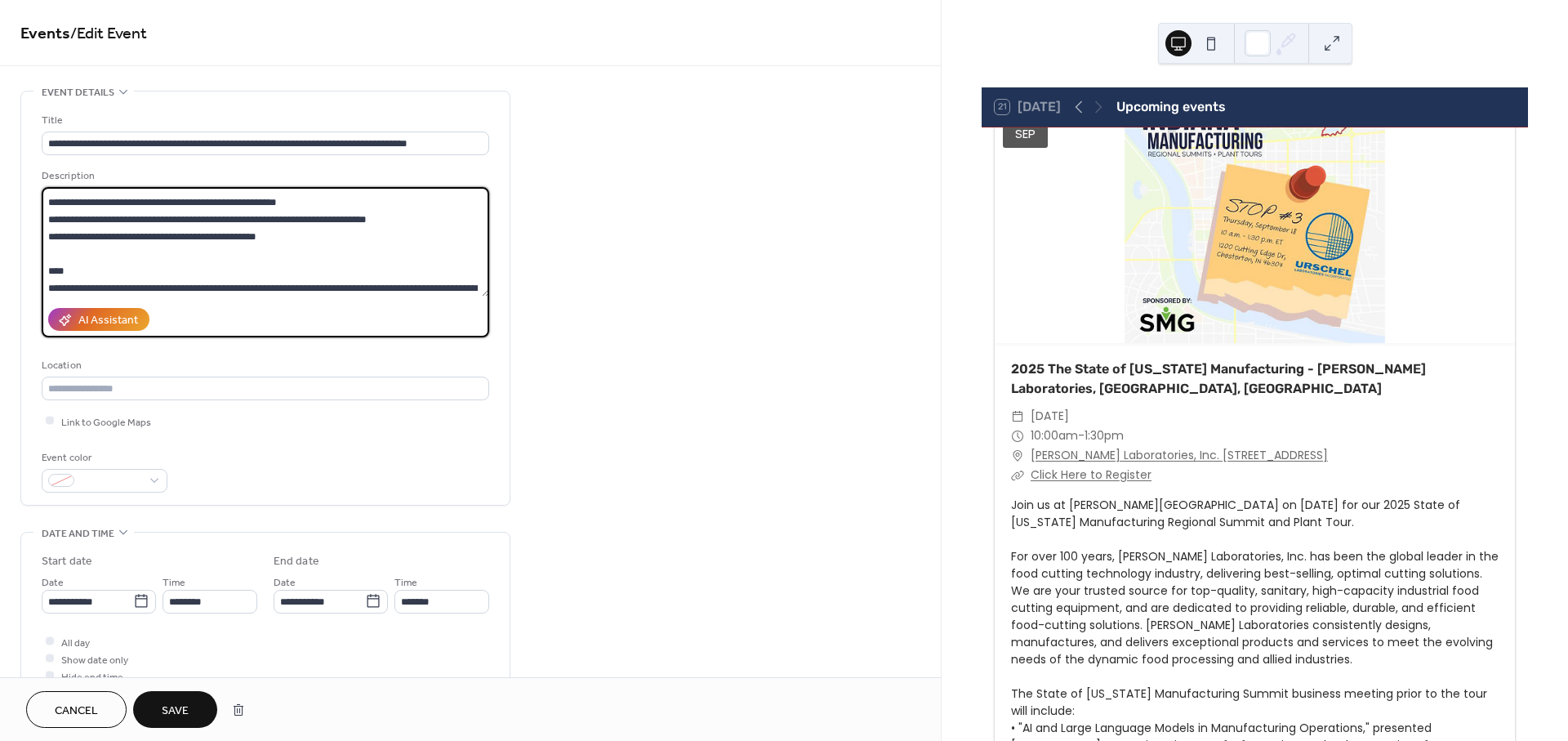 scroll, scrollTop: 168, scrollLeft: 0, axis: vertical 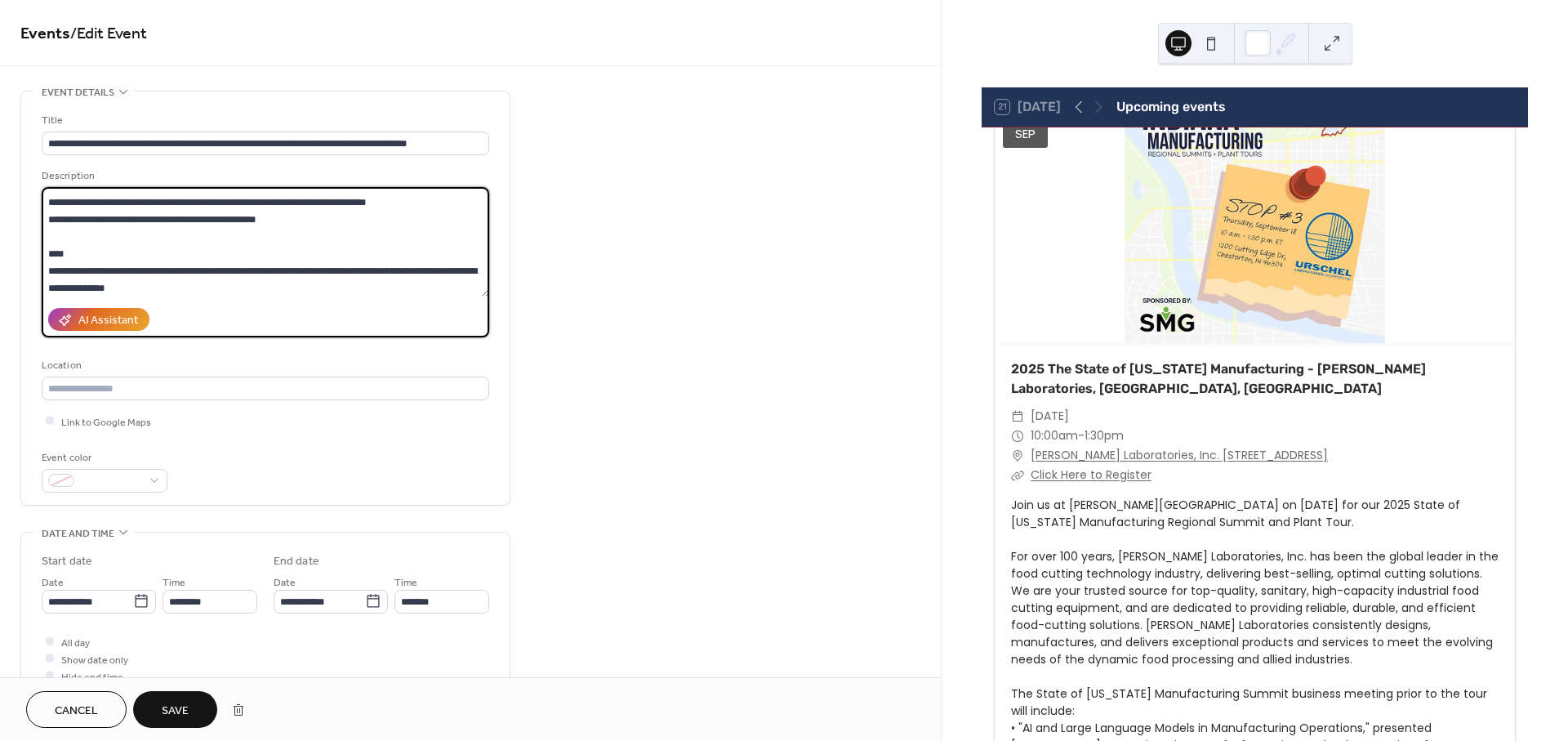 click at bounding box center (265, 242) 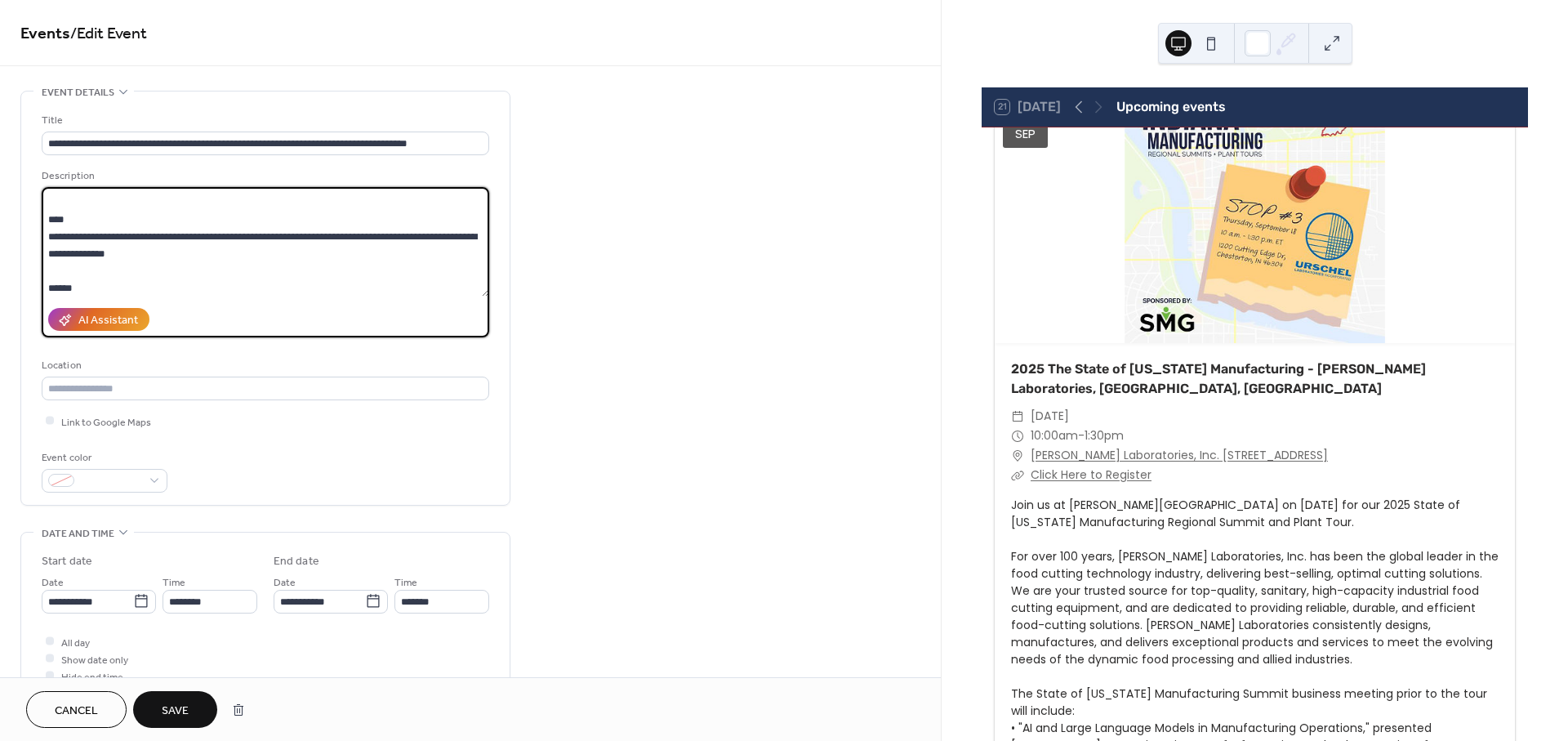 paste on "**********" 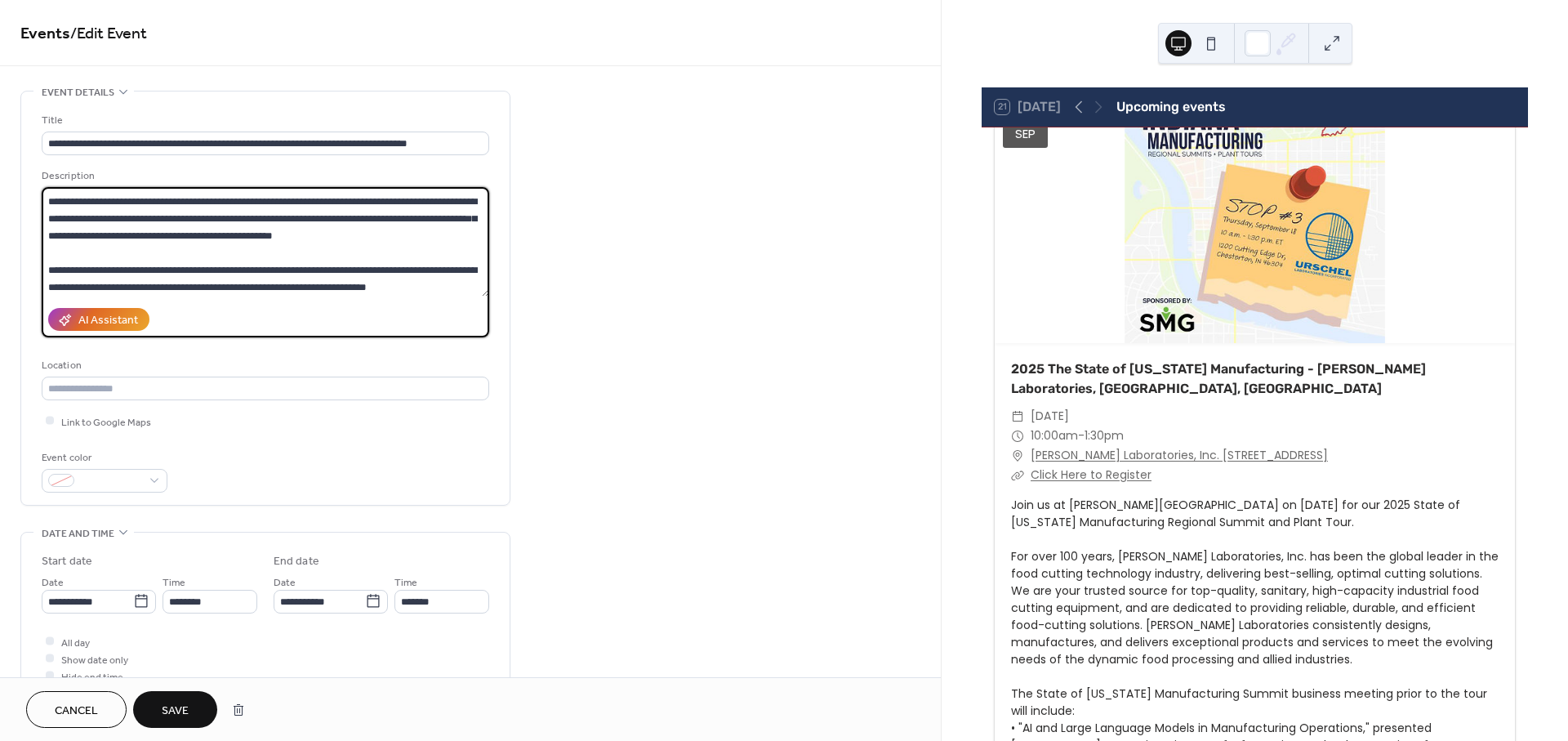 scroll, scrollTop: 426, scrollLeft: 0, axis: vertical 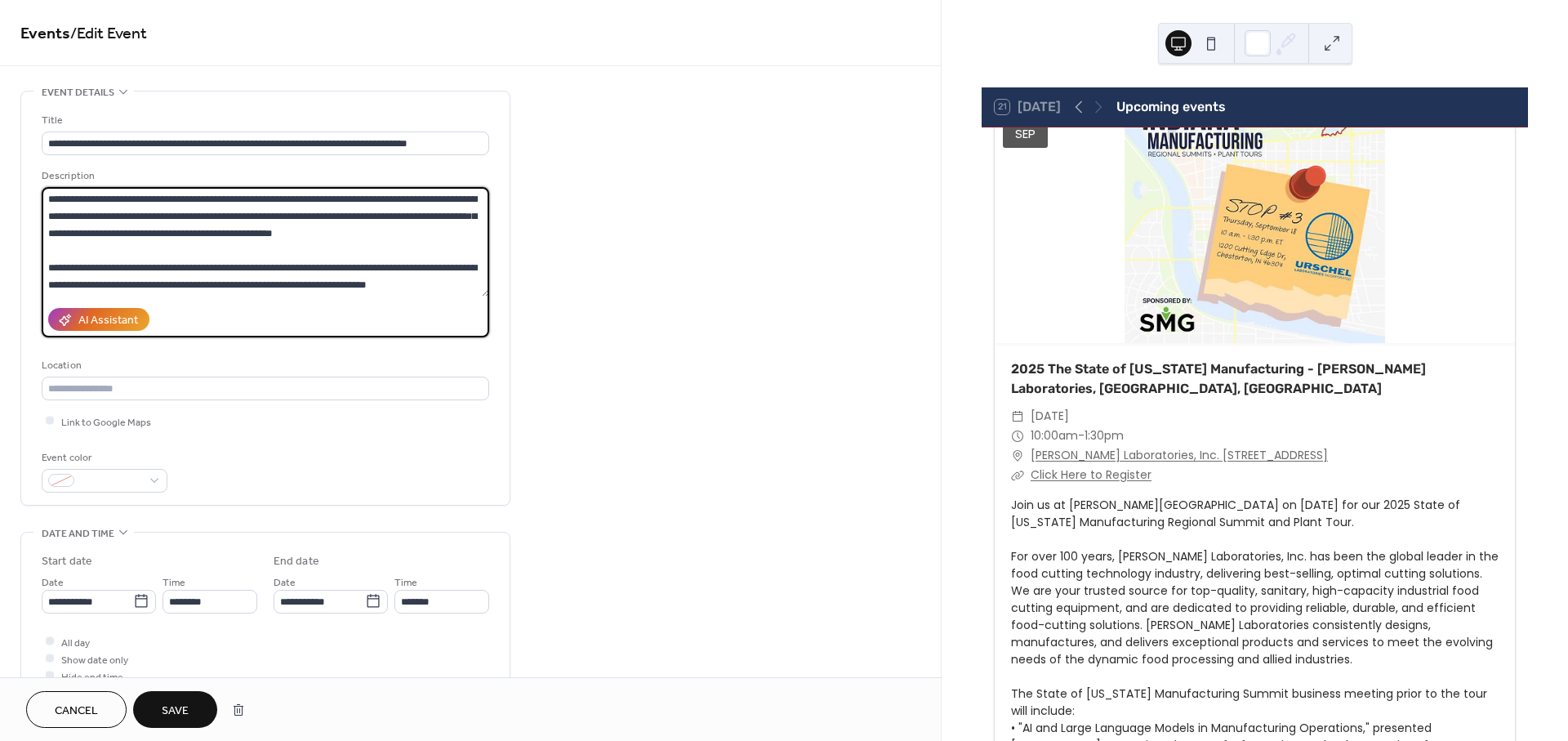 type on "**********" 